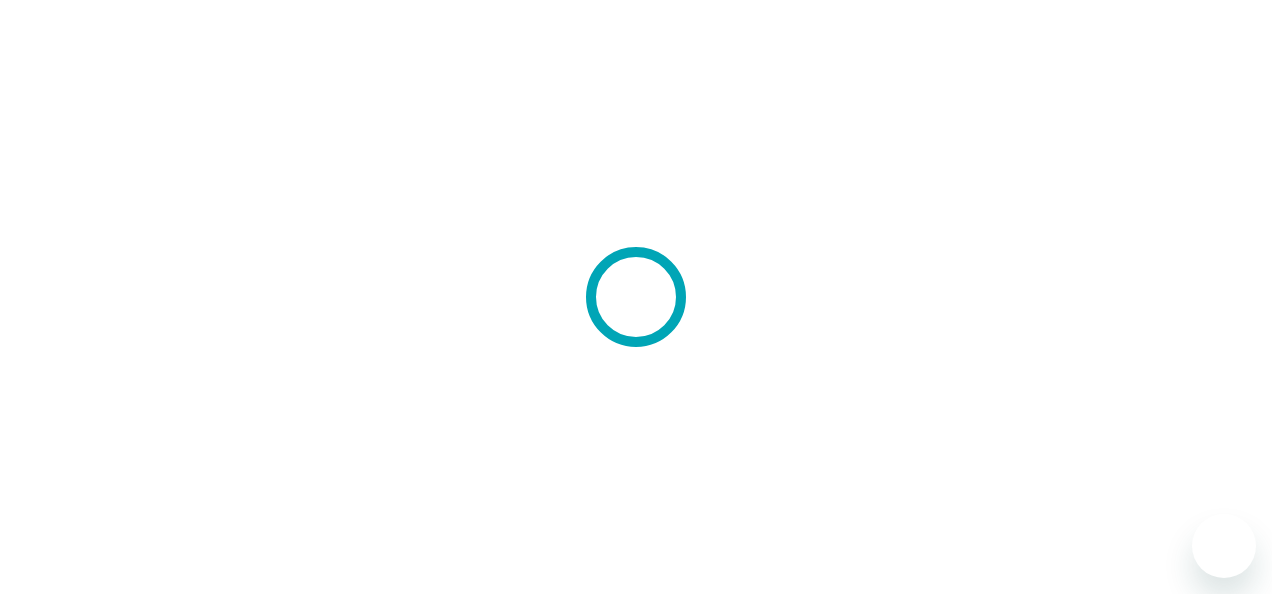 scroll, scrollTop: 0, scrollLeft: 0, axis: both 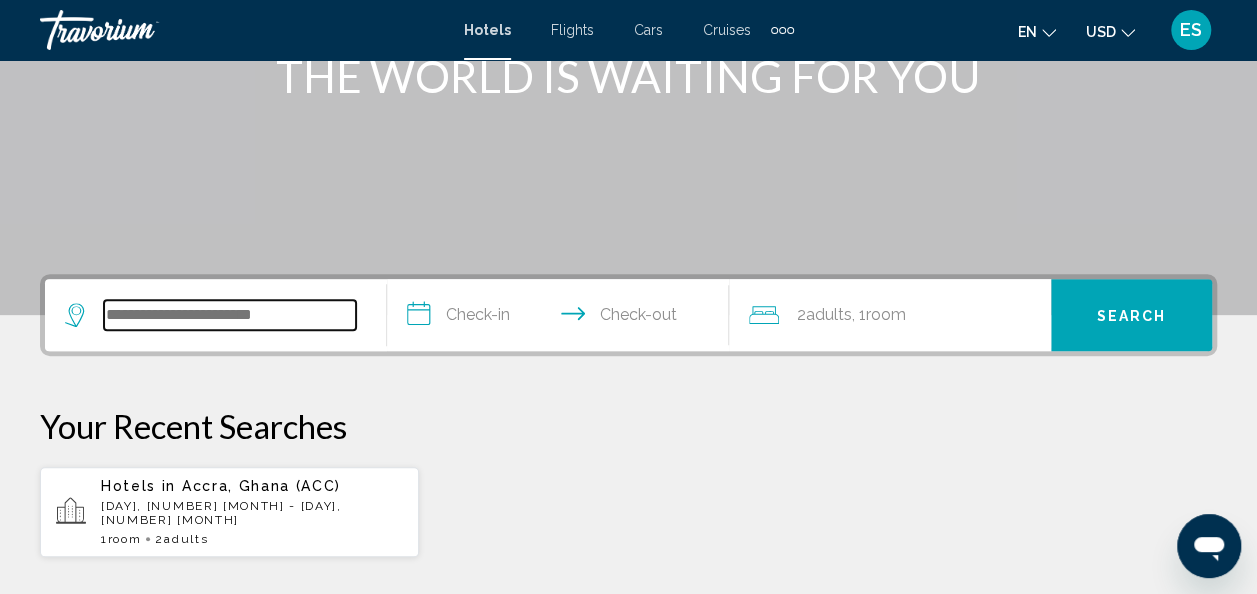 click at bounding box center [230, 315] 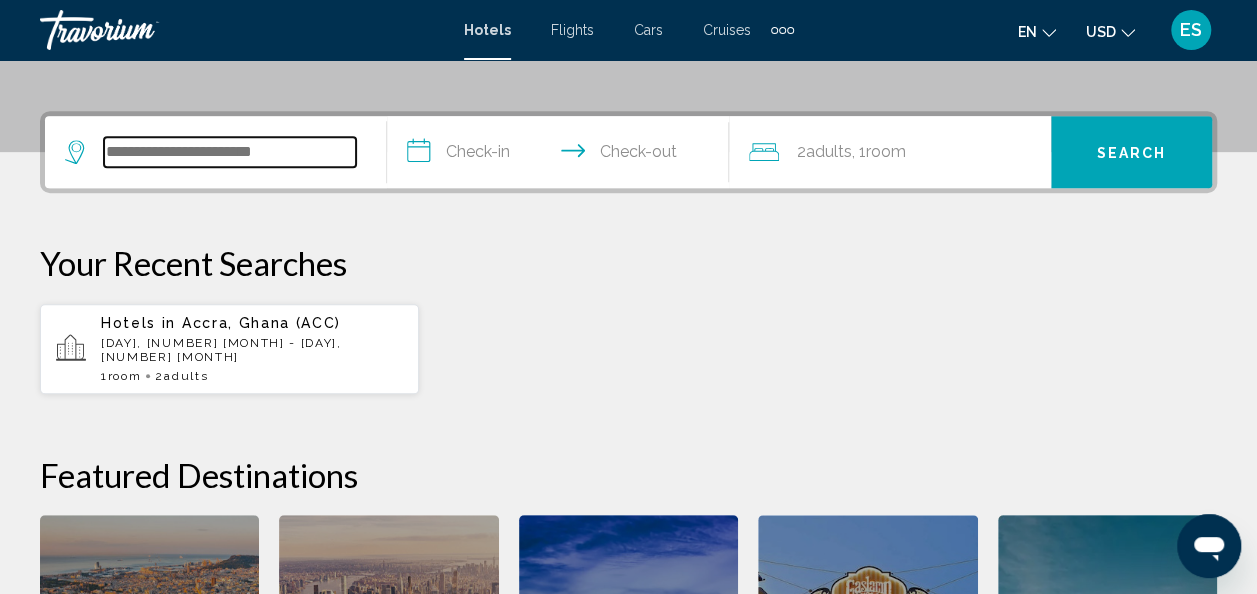 scroll, scrollTop: 494, scrollLeft: 0, axis: vertical 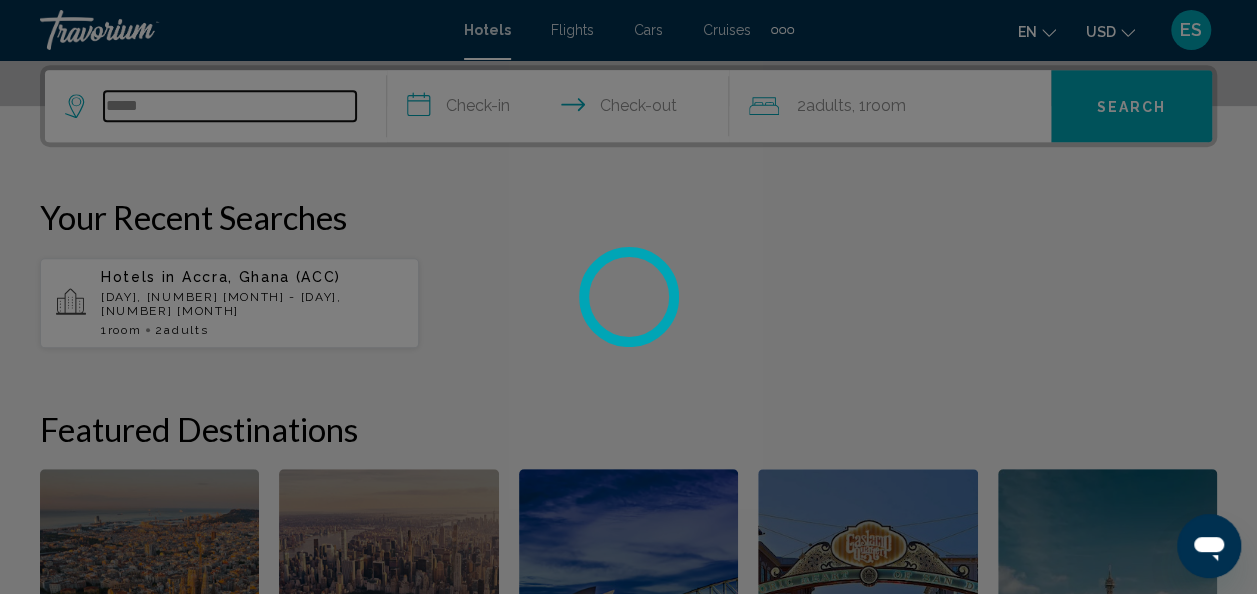 type on "**********" 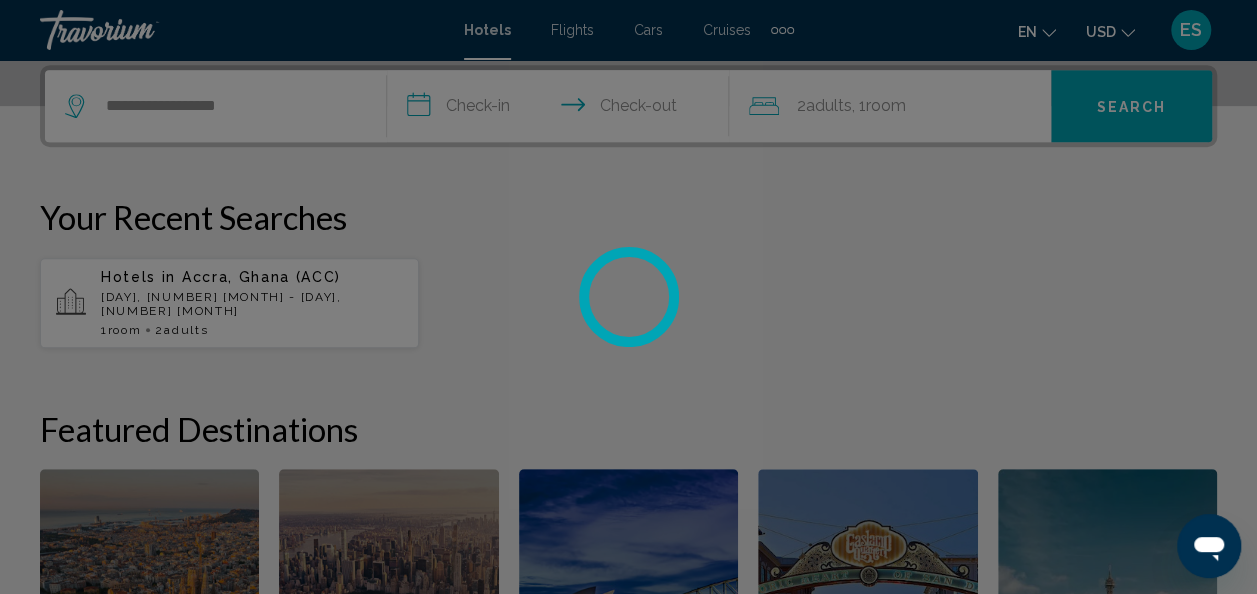 click at bounding box center [628, 297] 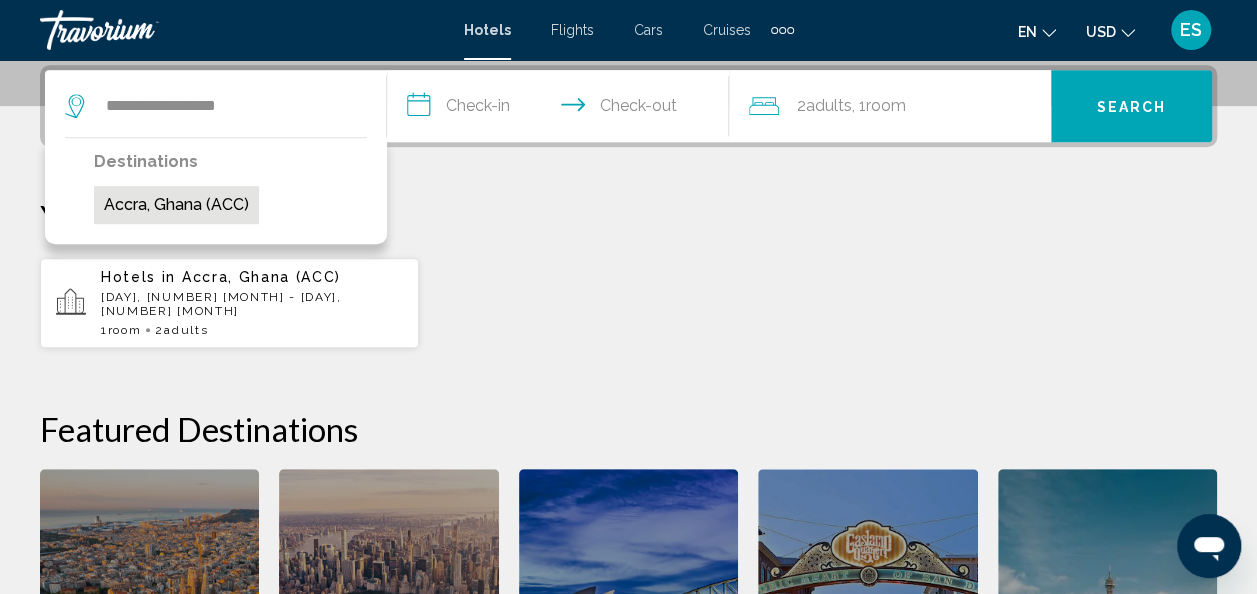 click on "Accra, Ghana (ACC)" at bounding box center [176, 205] 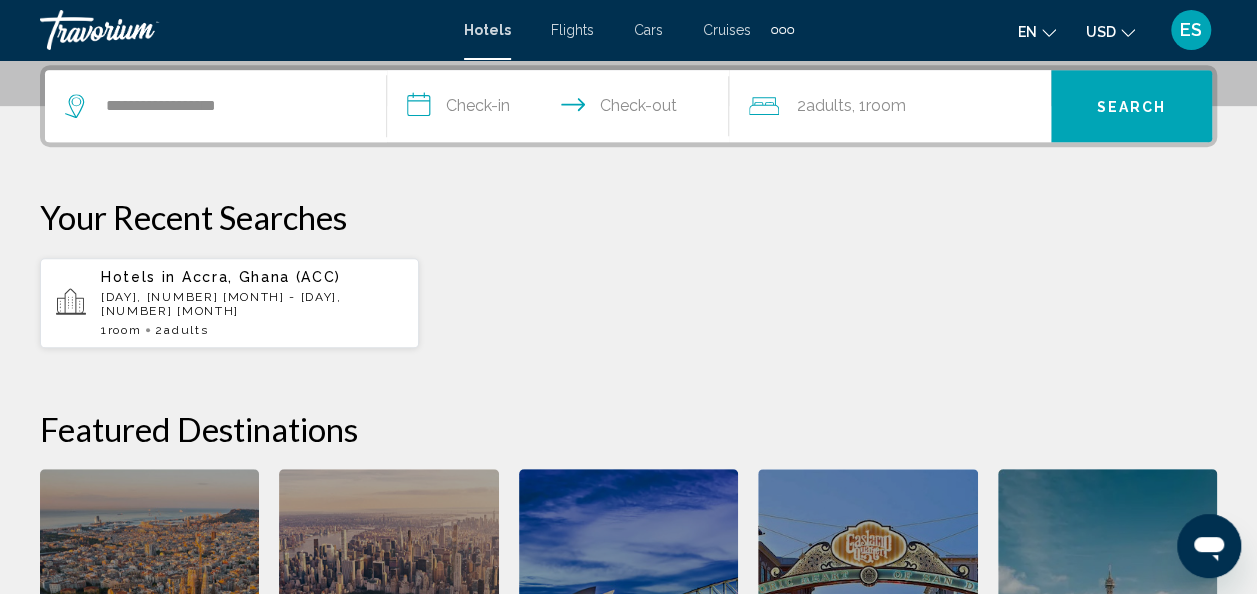 click on "**********" at bounding box center [562, 109] 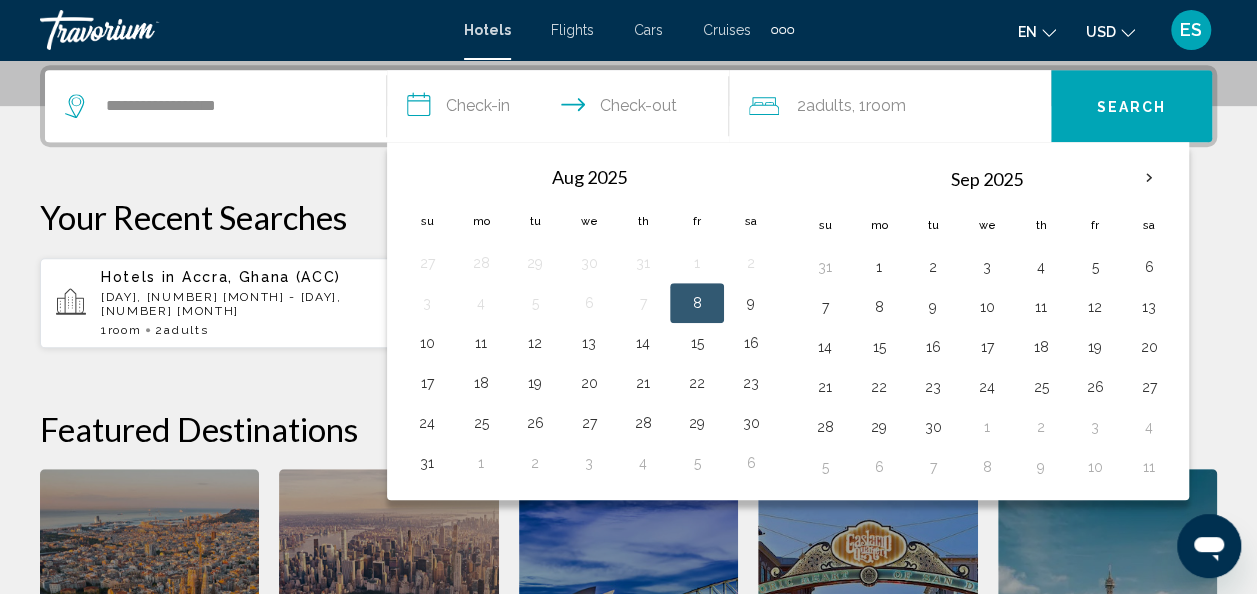 click on "**********" at bounding box center [562, 109] 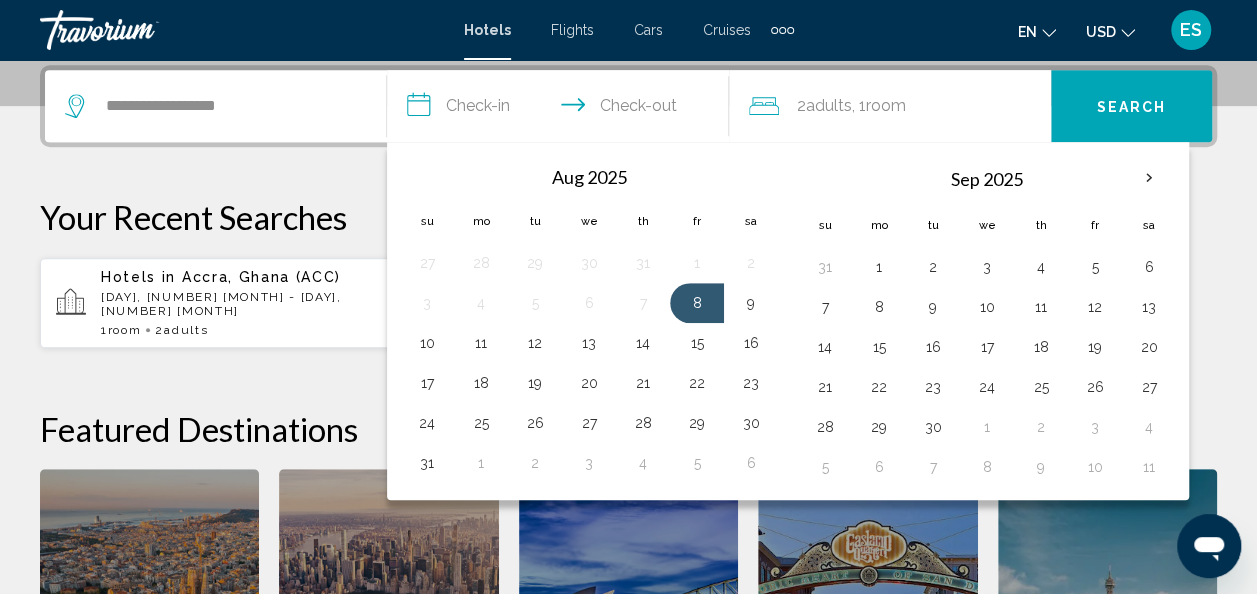 click on "**********" at bounding box center (562, 109) 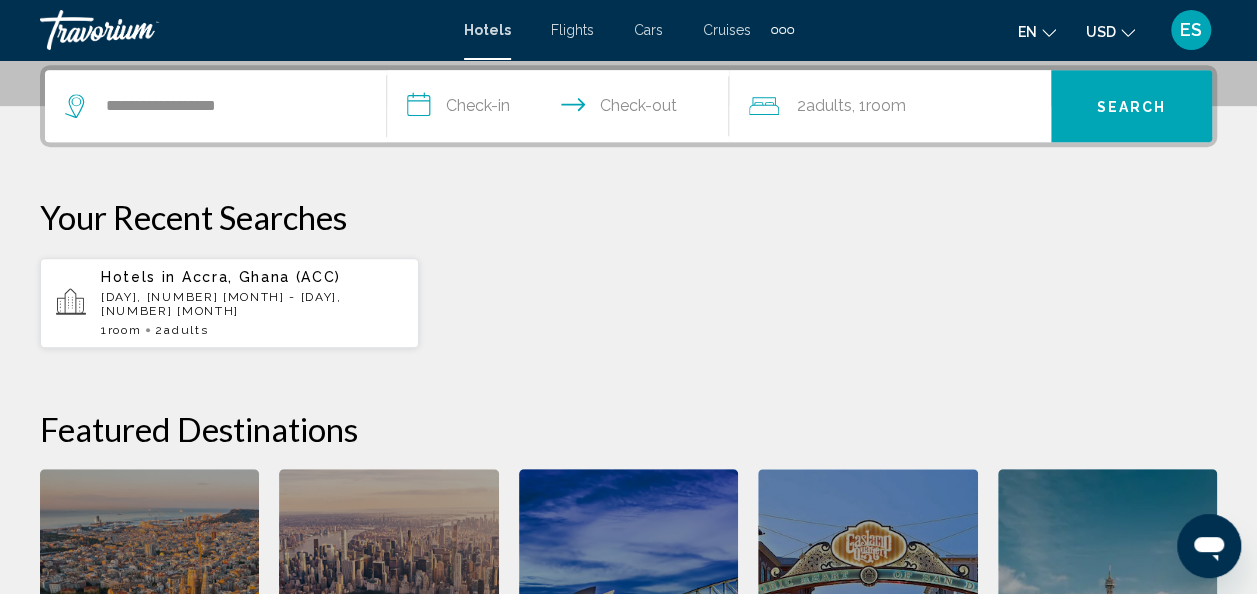 click on "**********" at bounding box center [562, 109] 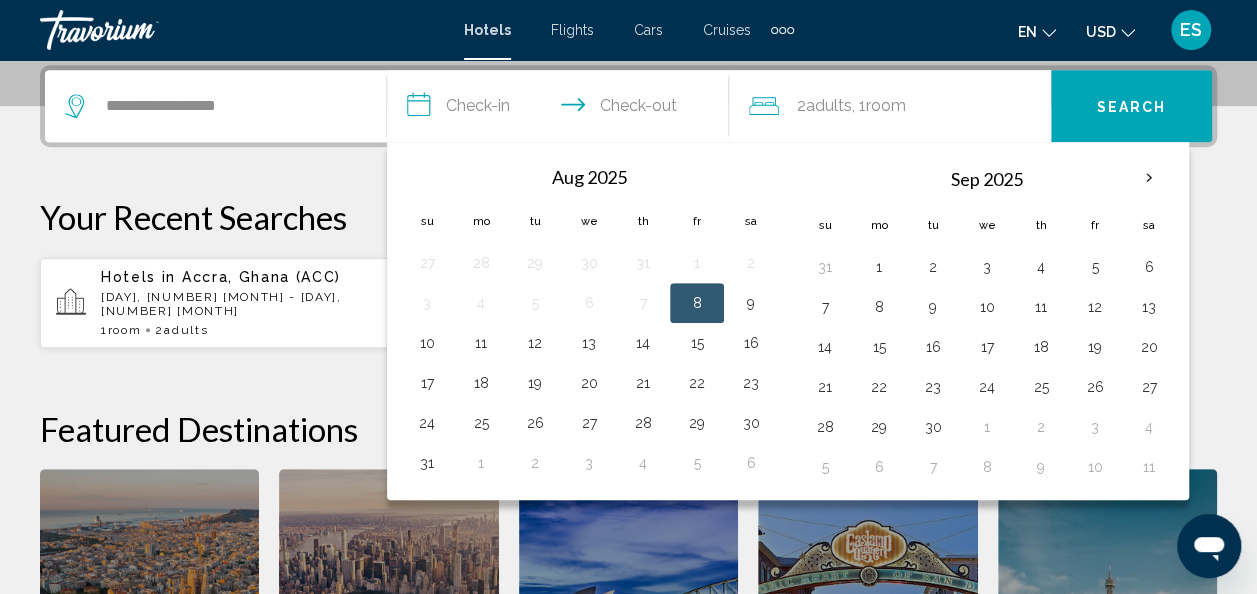click on "**********" at bounding box center [562, 109] 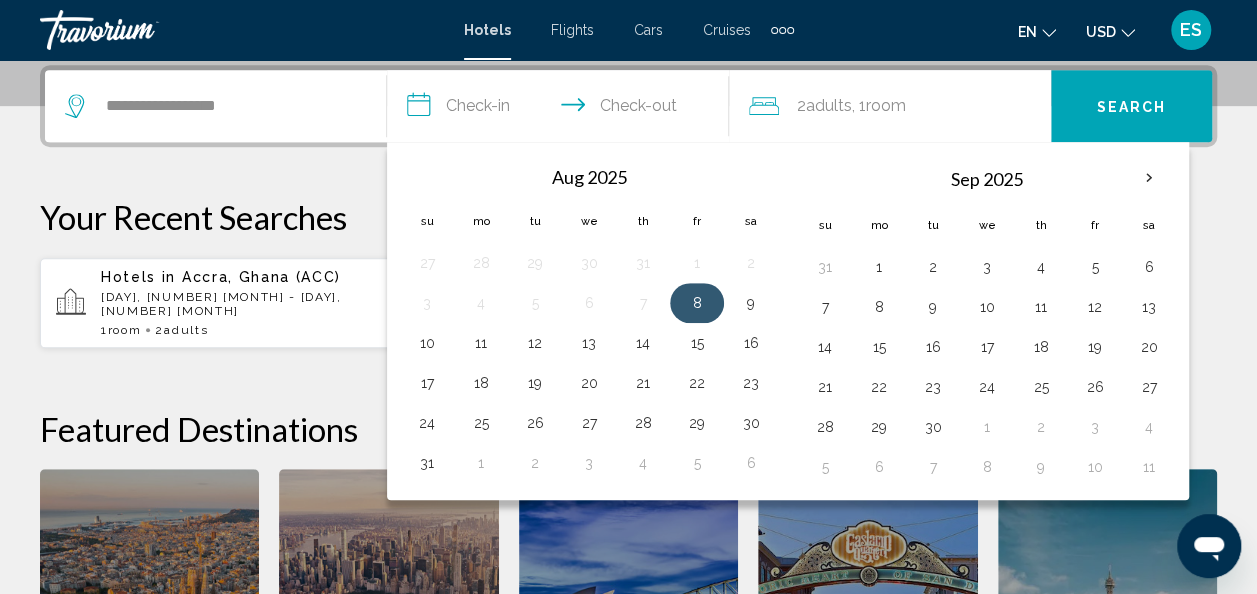 click on "8" at bounding box center [697, 303] 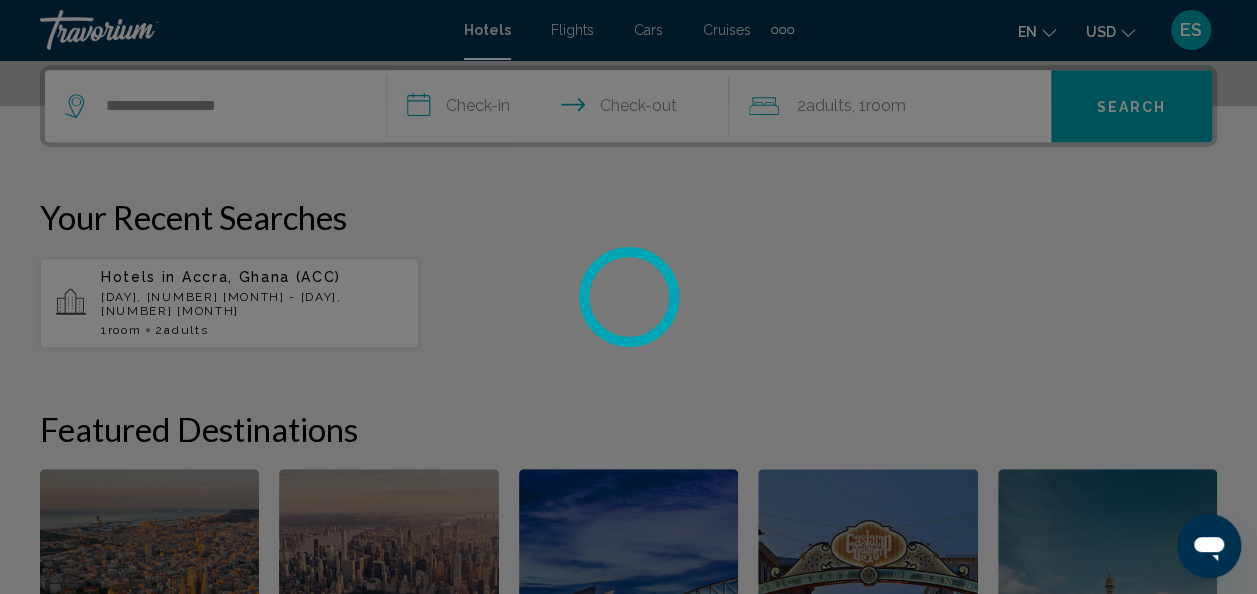 click at bounding box center (628, 297) 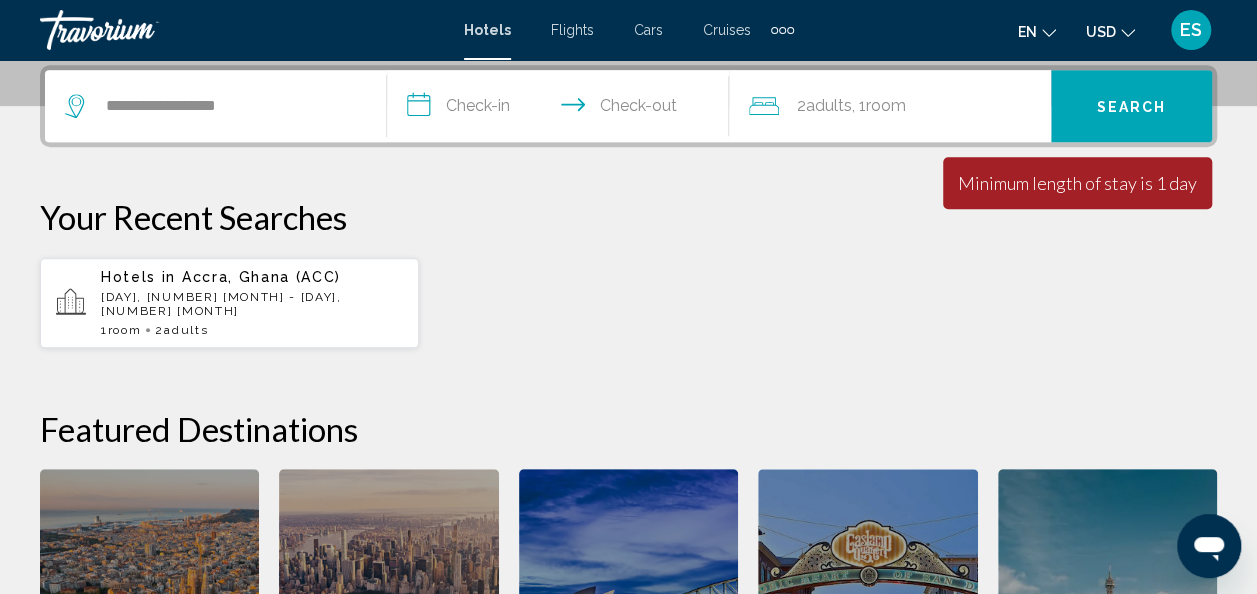 drag, startPoint x: 697, startPoint y: 294, endPoint x: 871, endPoint y: 284, distance: 174.28712 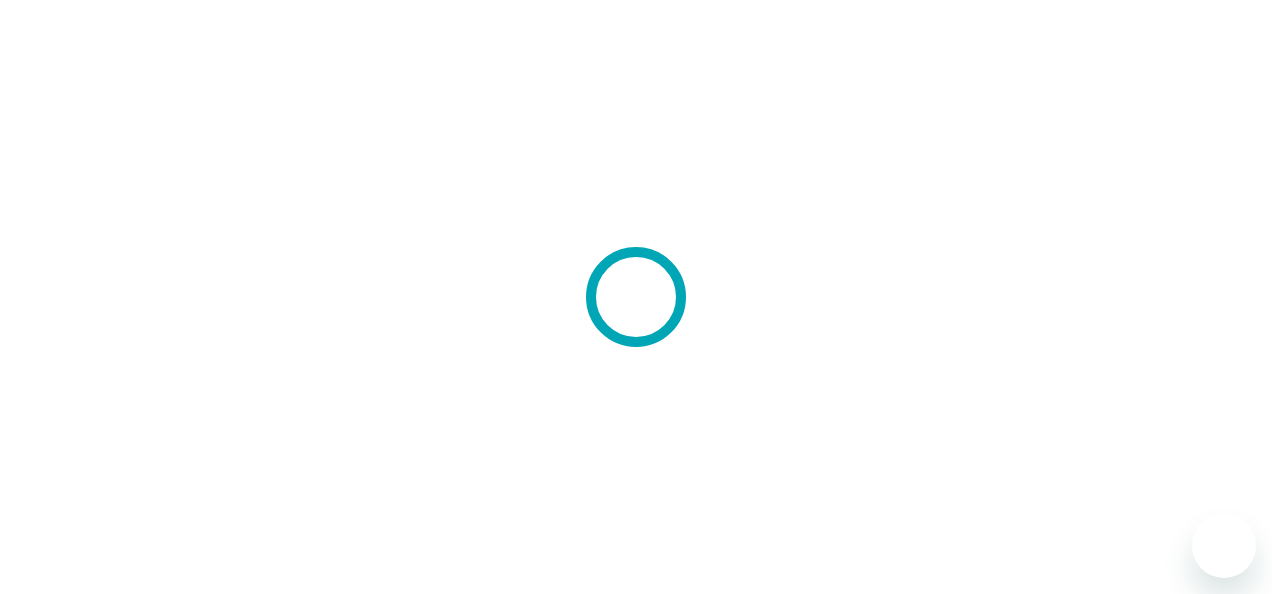 scroll, scrollTop: 0, scrollLeft: 0, axis: both 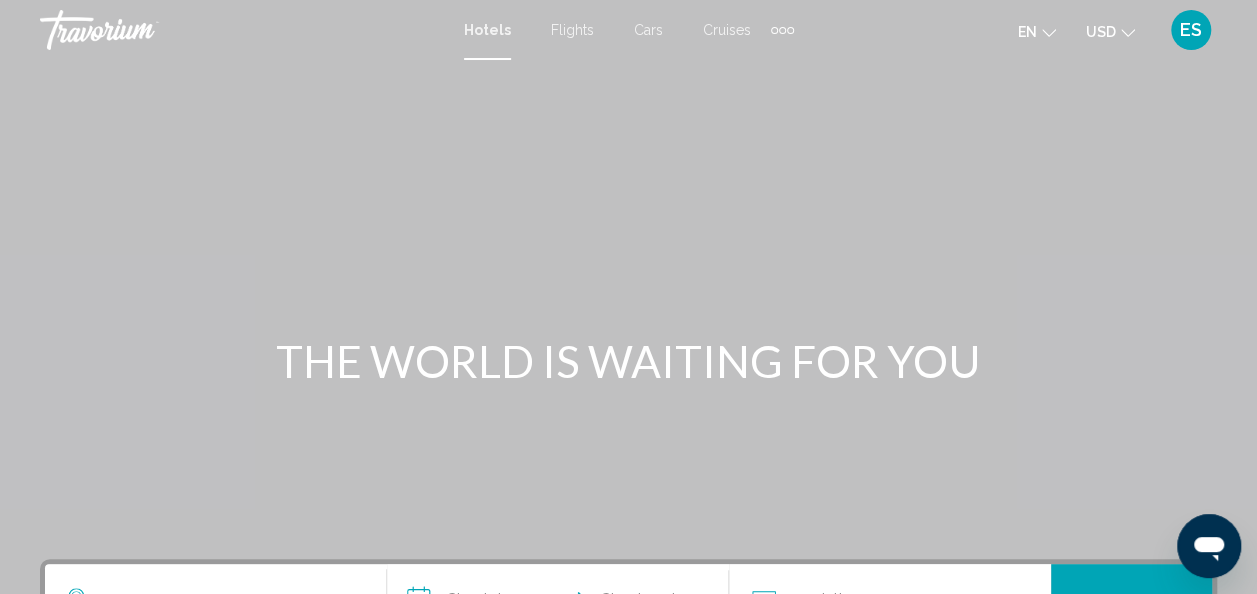 click on "Hotels" at bounding box center [487, 30] 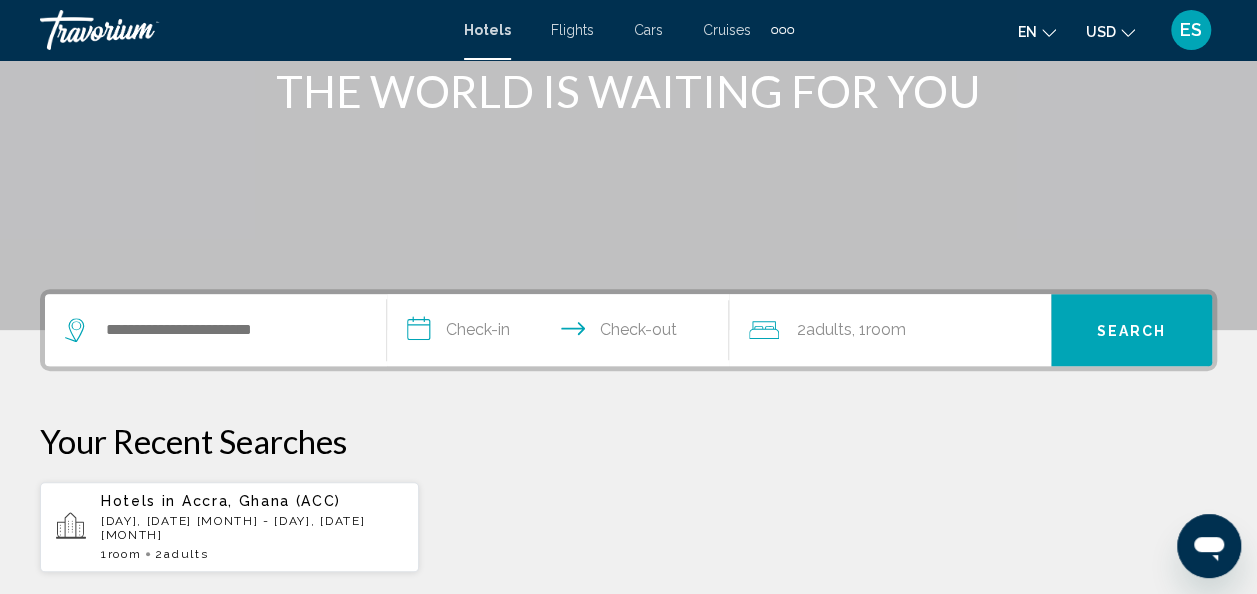 scroll, scrollTop: 300, scrollLeft: 0, axis: vertical 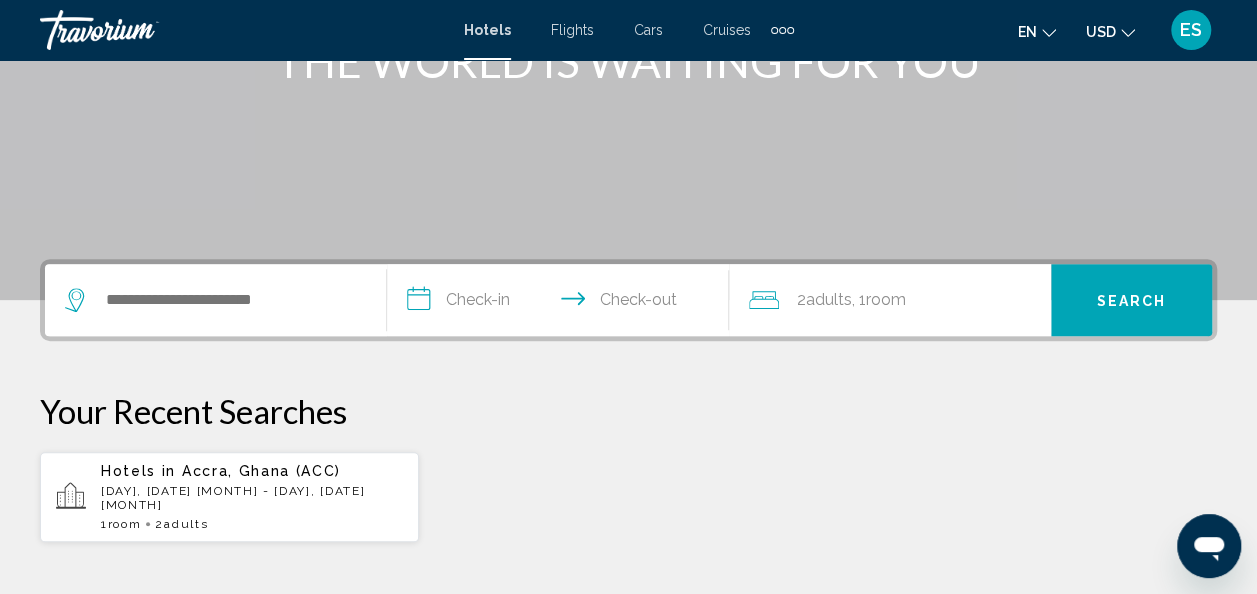 click on "**********" at bounding box center [562, 303] 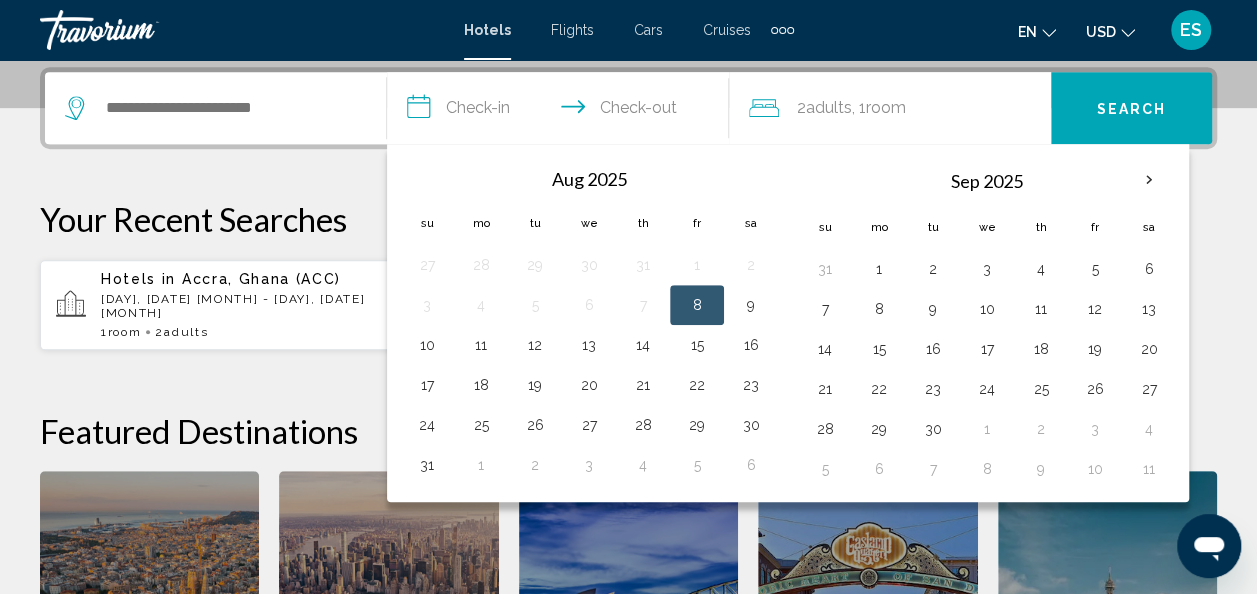 scroll, scrollTop: 494, scrollLeft: 0, axis: vertical 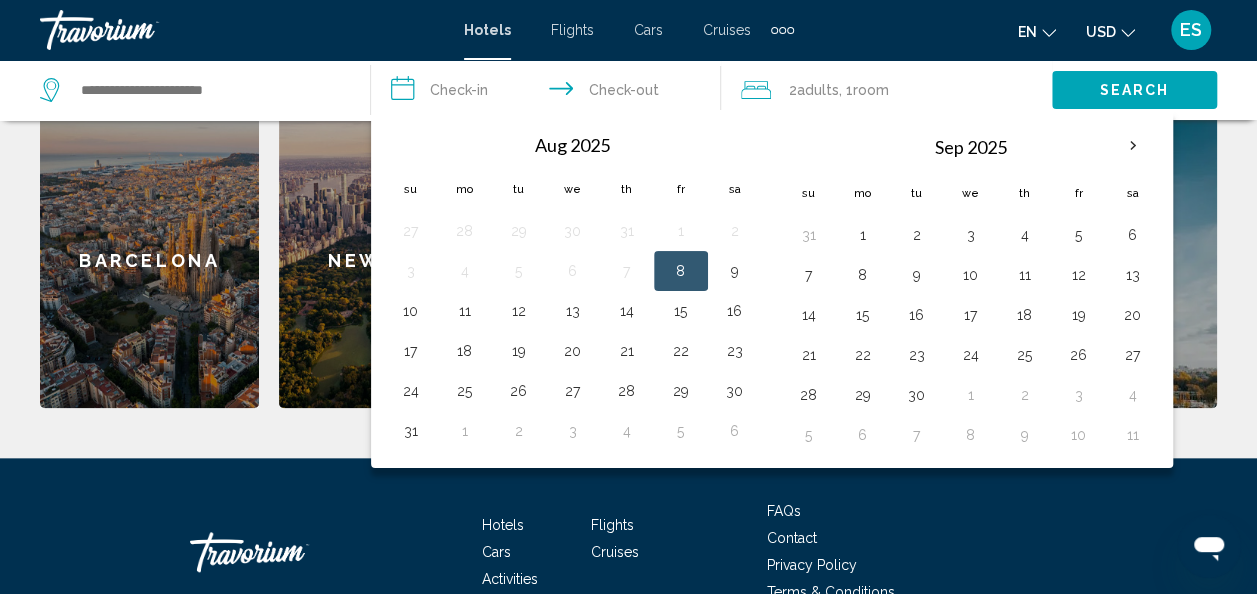 click on "Barcelona" 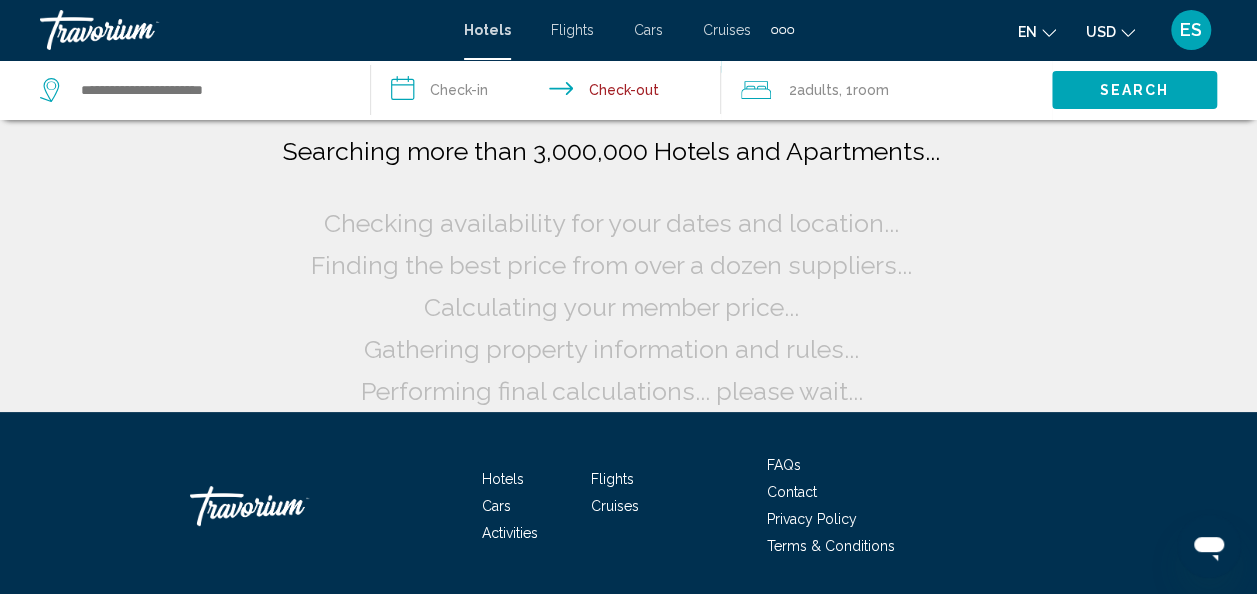 click on "**********" at bounding box center (550, 93) 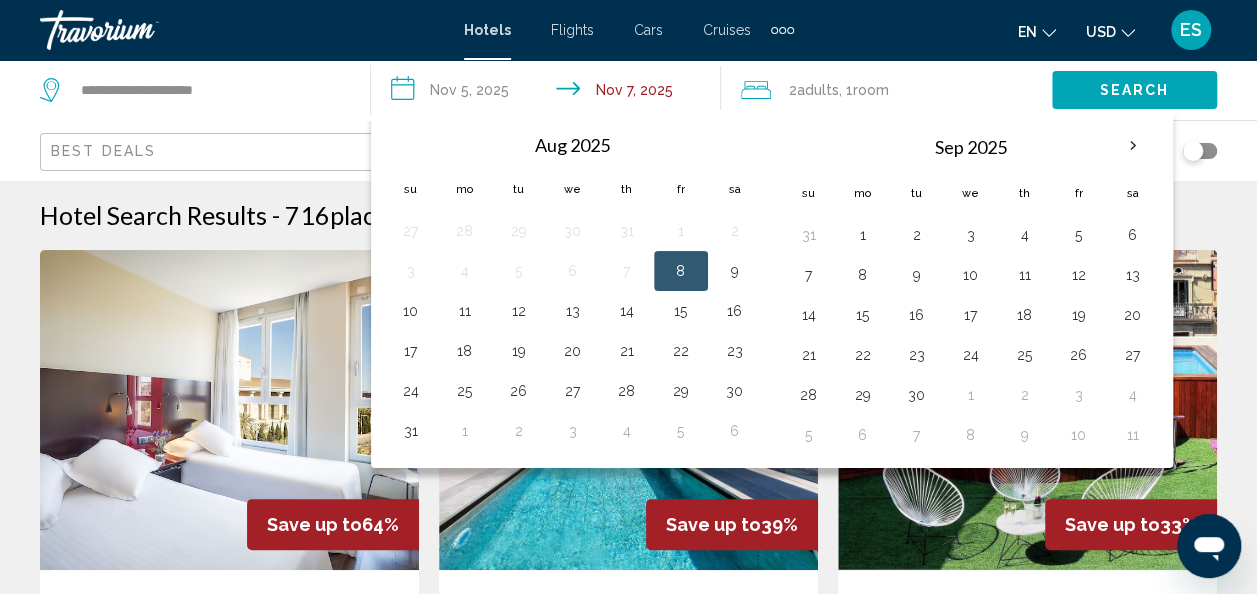 click on "**********" at bounding box center [550, 93] 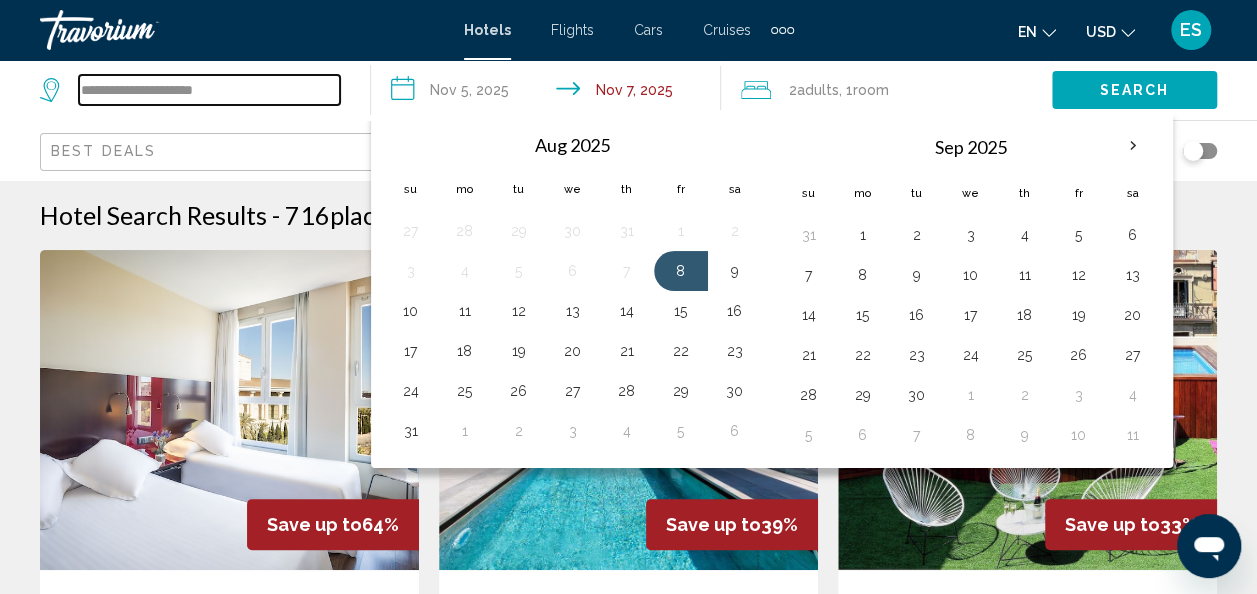 click on "**********" at bounding box center (209, 90) 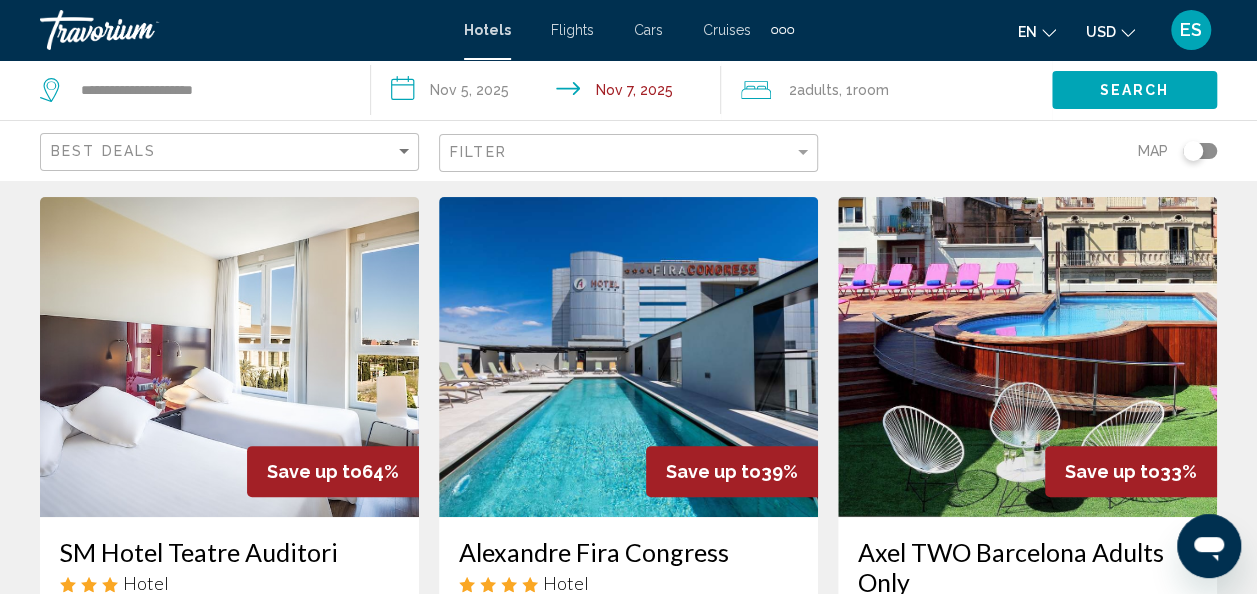 scroll, scrollTop: 0, scrollLeft: 0, axis: both 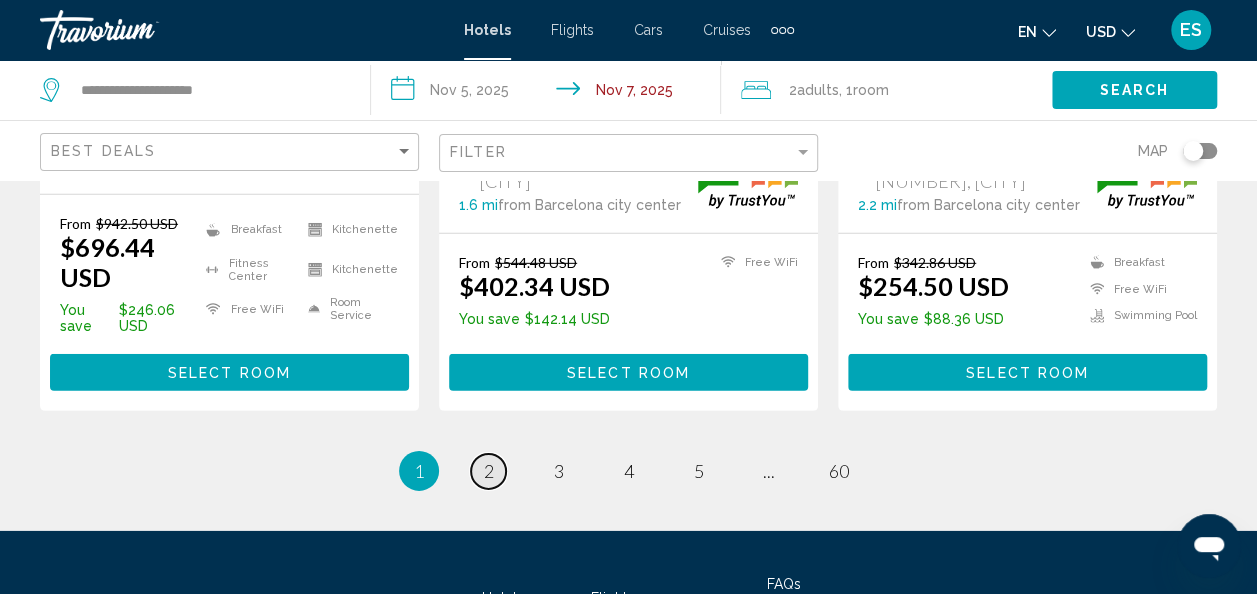 click on "page  2" at bounding box center [488, 471] 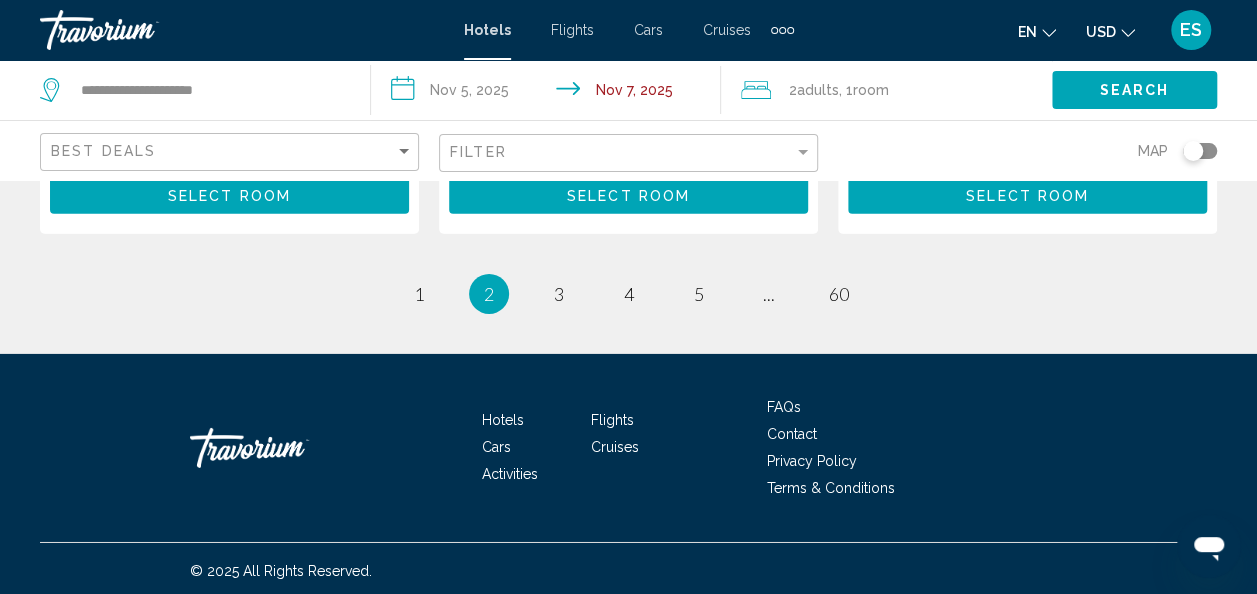 scroll, scrollTop: 3076, scrollLeft: 0, axis: vertical 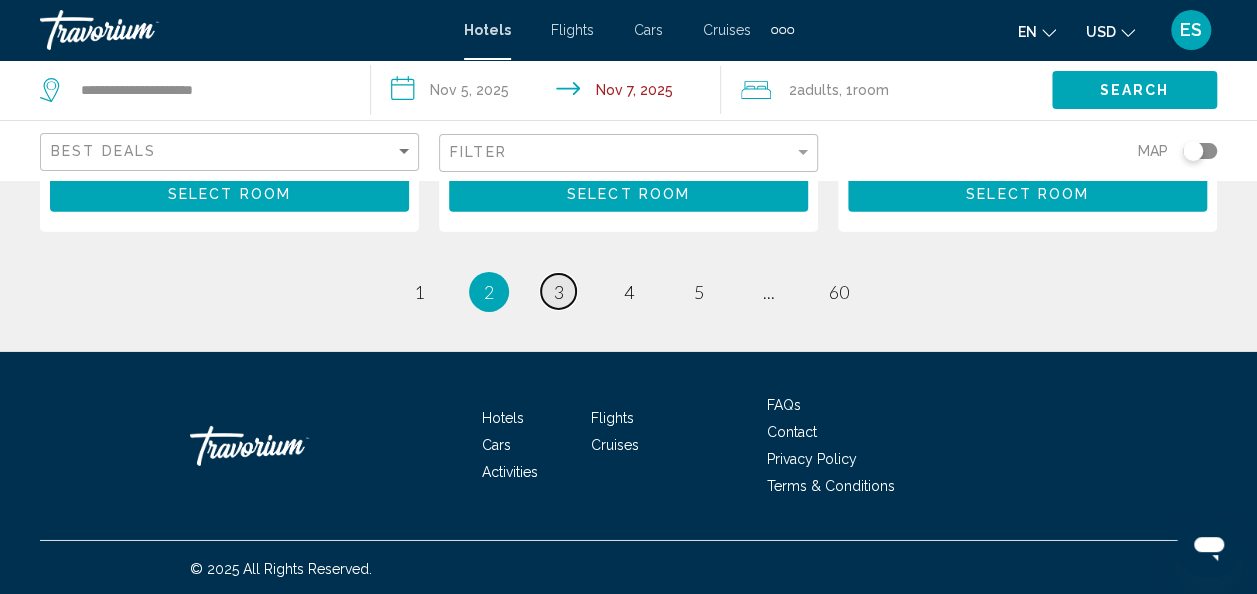 click on "page  3" at bounding box center [558, 291] 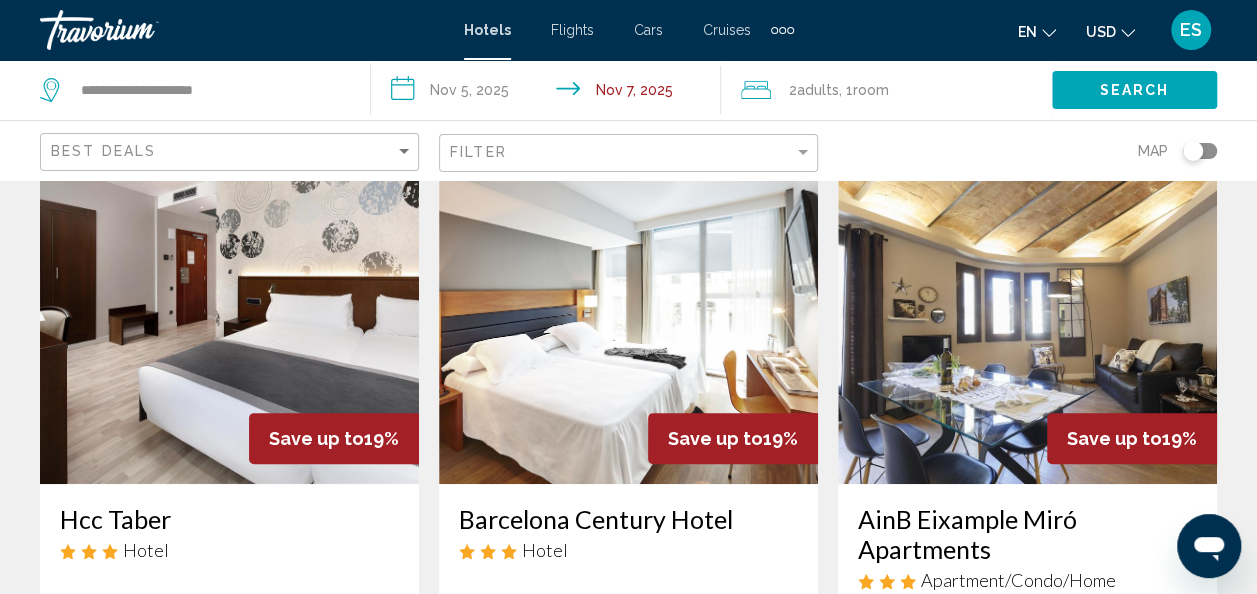 scroll, scrollTop: 0, scrollLeft: 0, axis: both 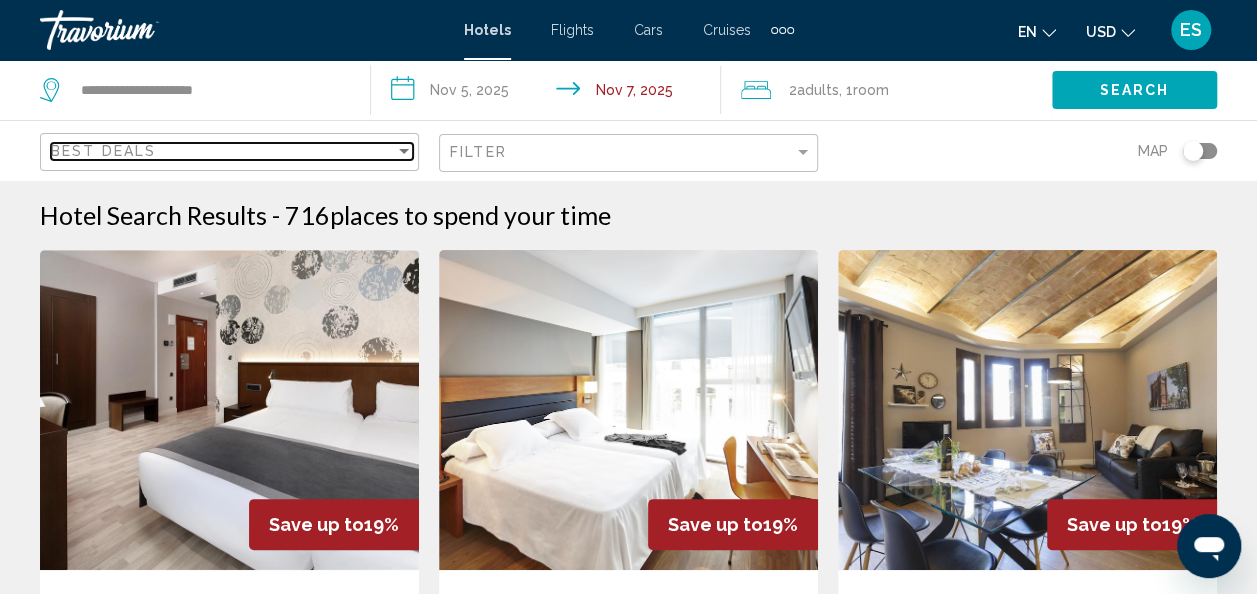 click at bounding box center (404, 151) 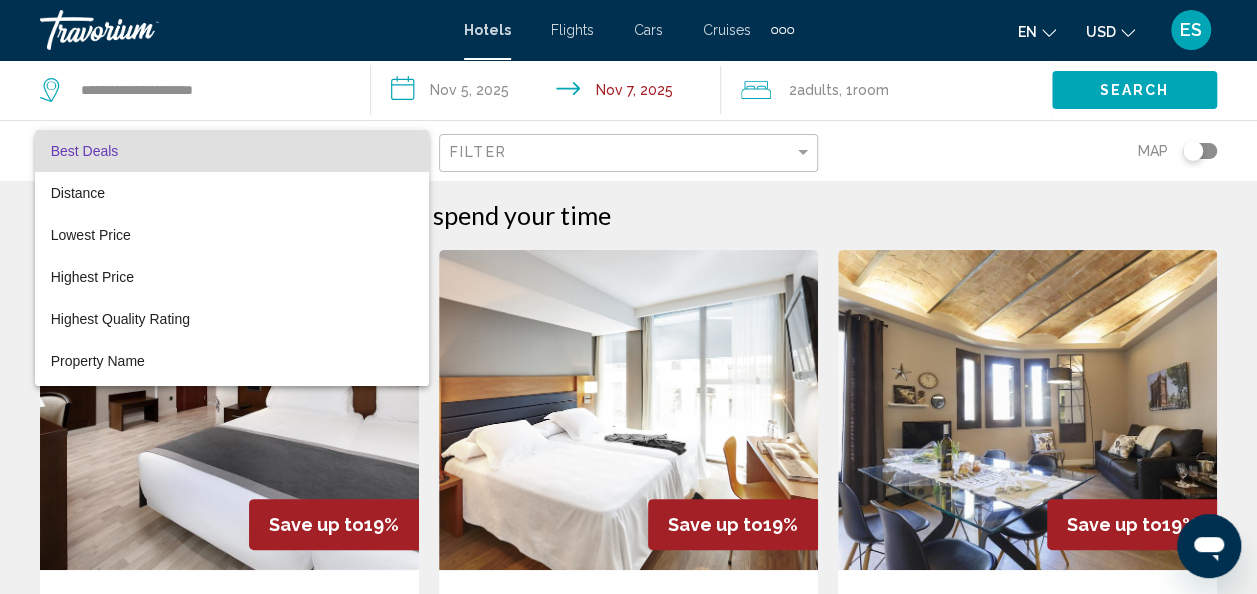 click at bounding box center [628, 297] 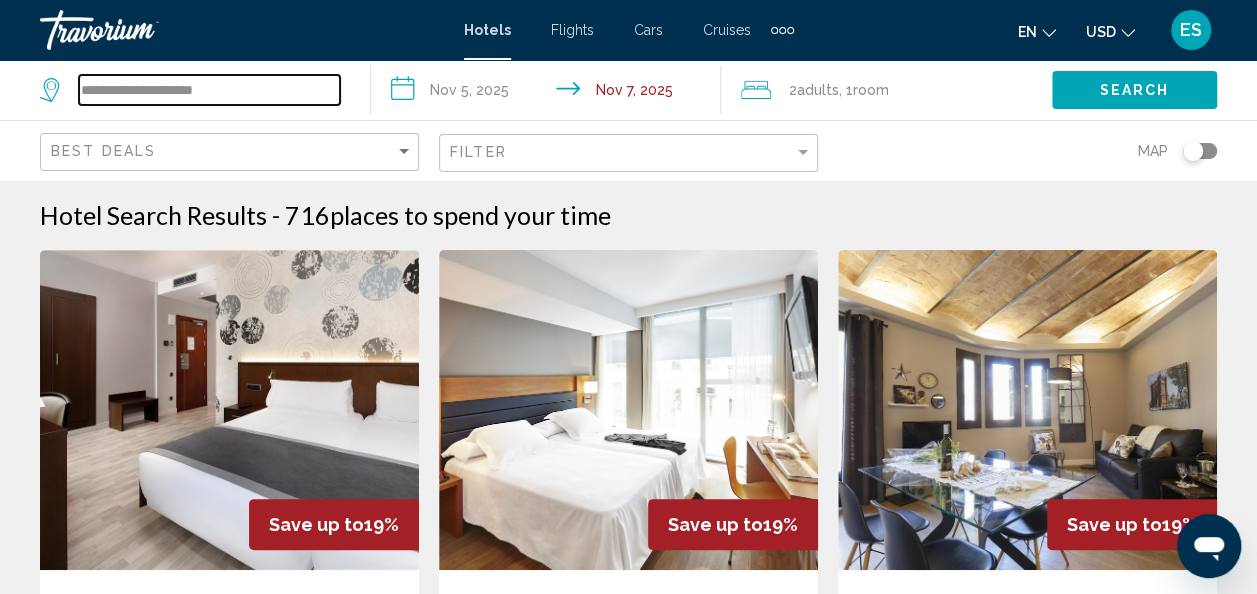 click on "**********" at bounding box center (209, 90) 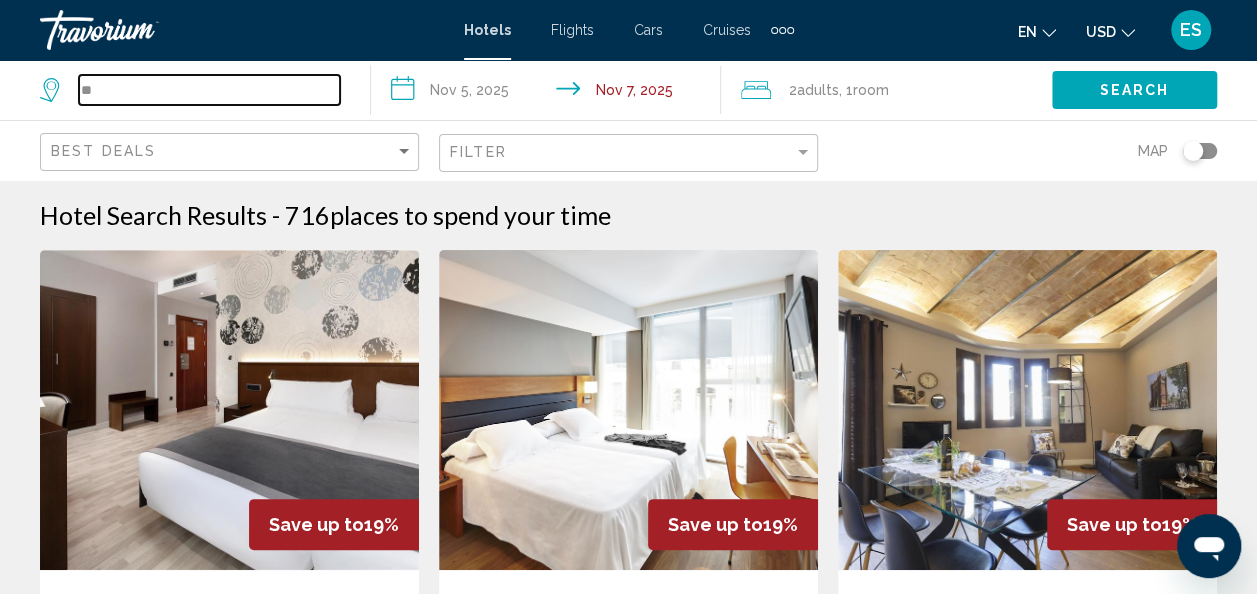 type on "*" 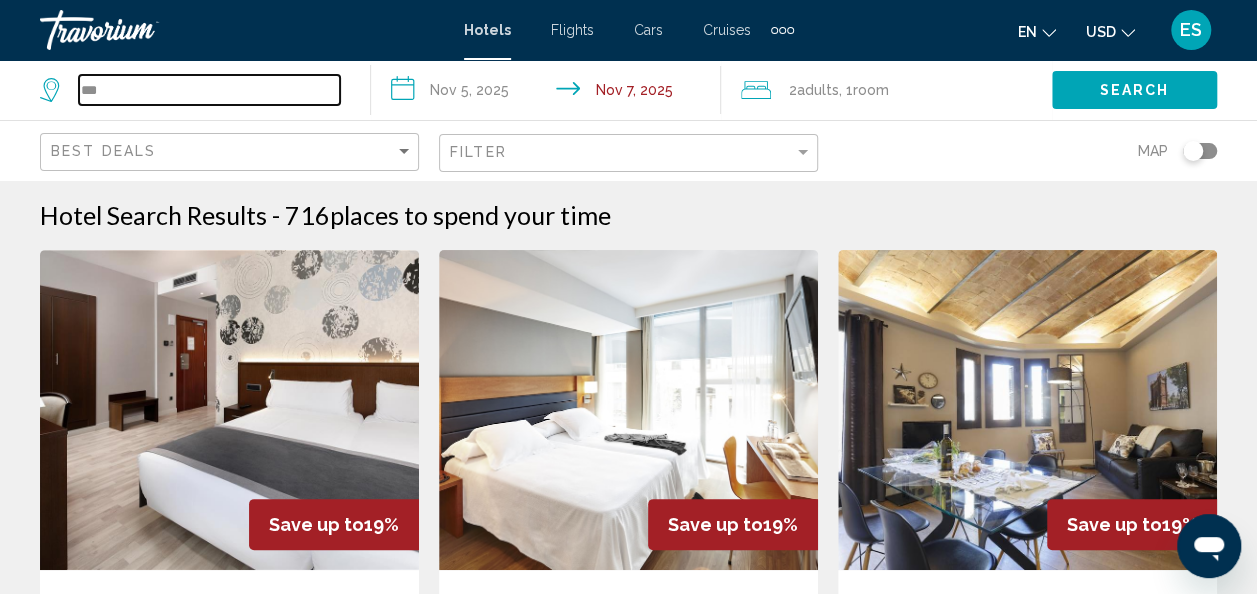 type on "**********" 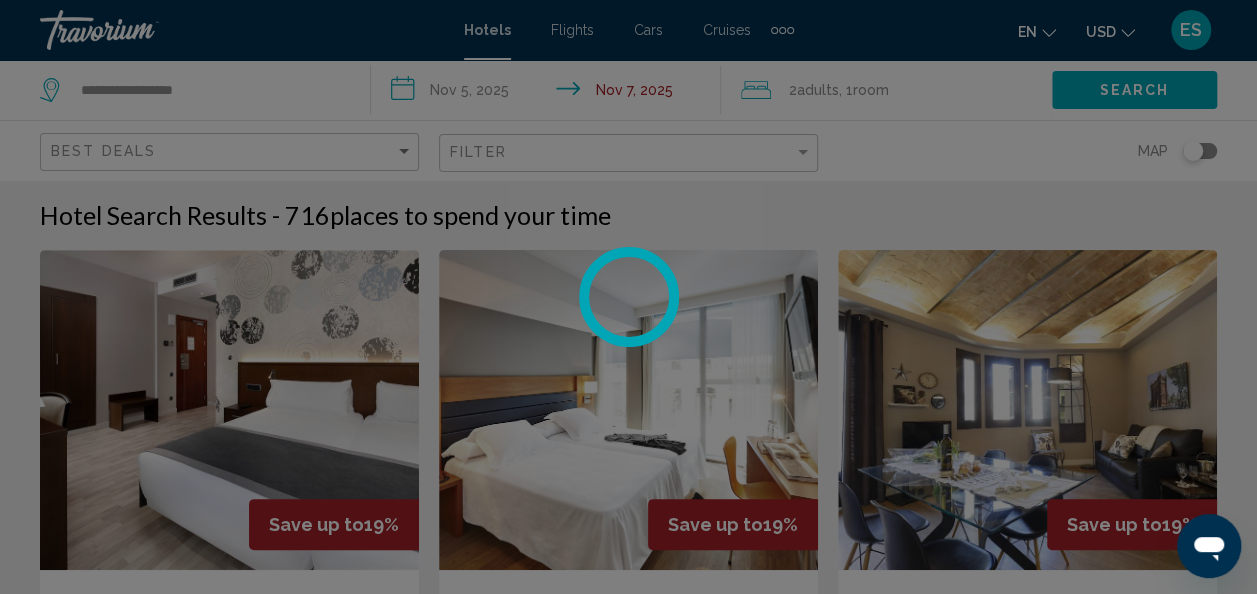 click at bounding box center (628, 297) 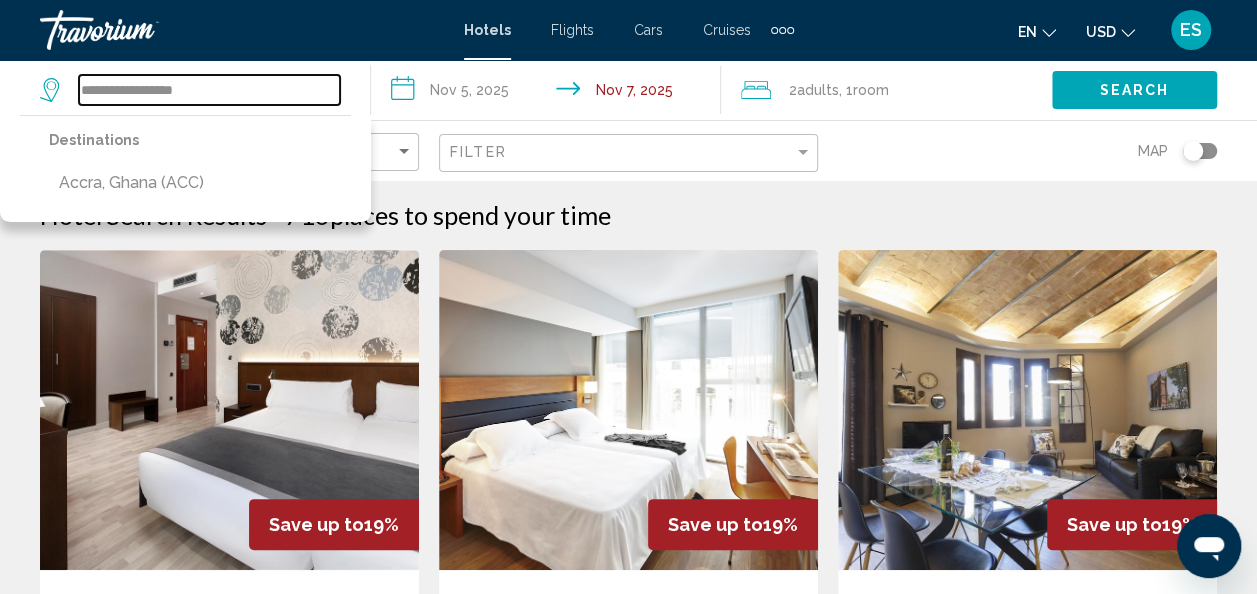 click on "**********" at bounding box center (209, 90) 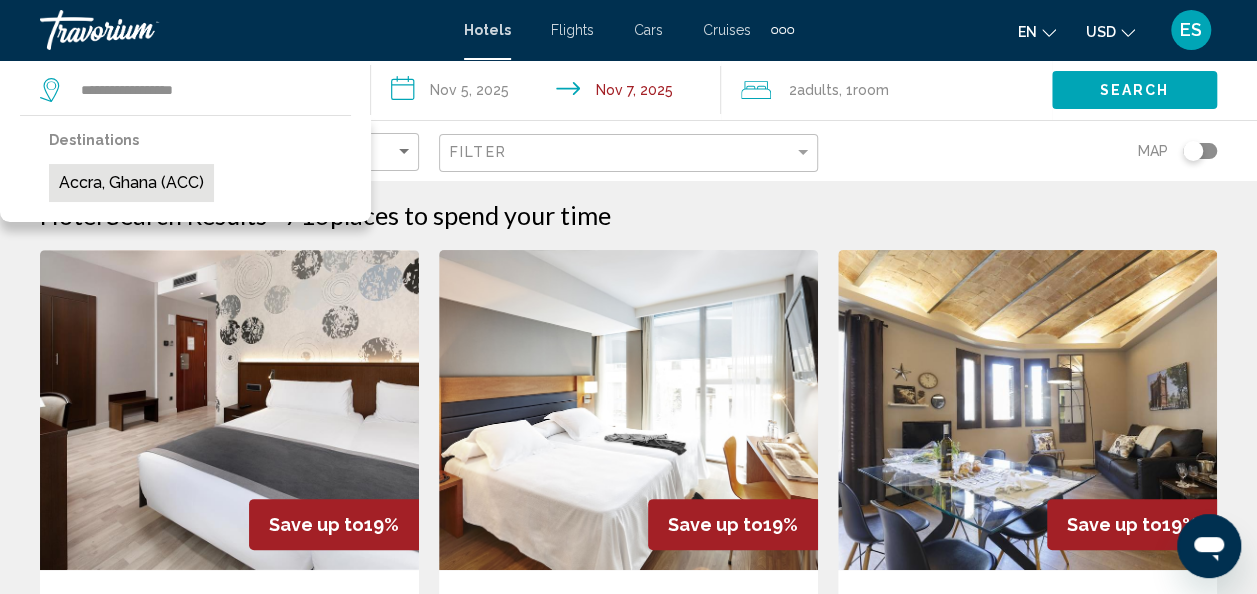 click on "Accra, Ghana (ACC)" at bounding box center (131, 183) 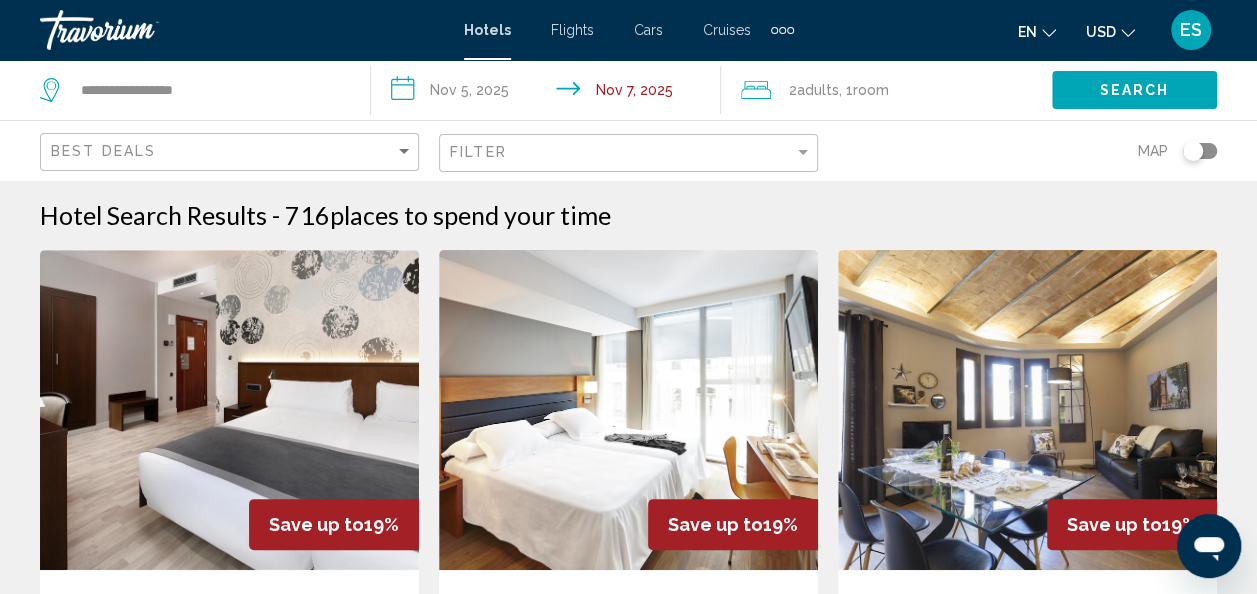 click on "**********" at bounding box center (550, 93) 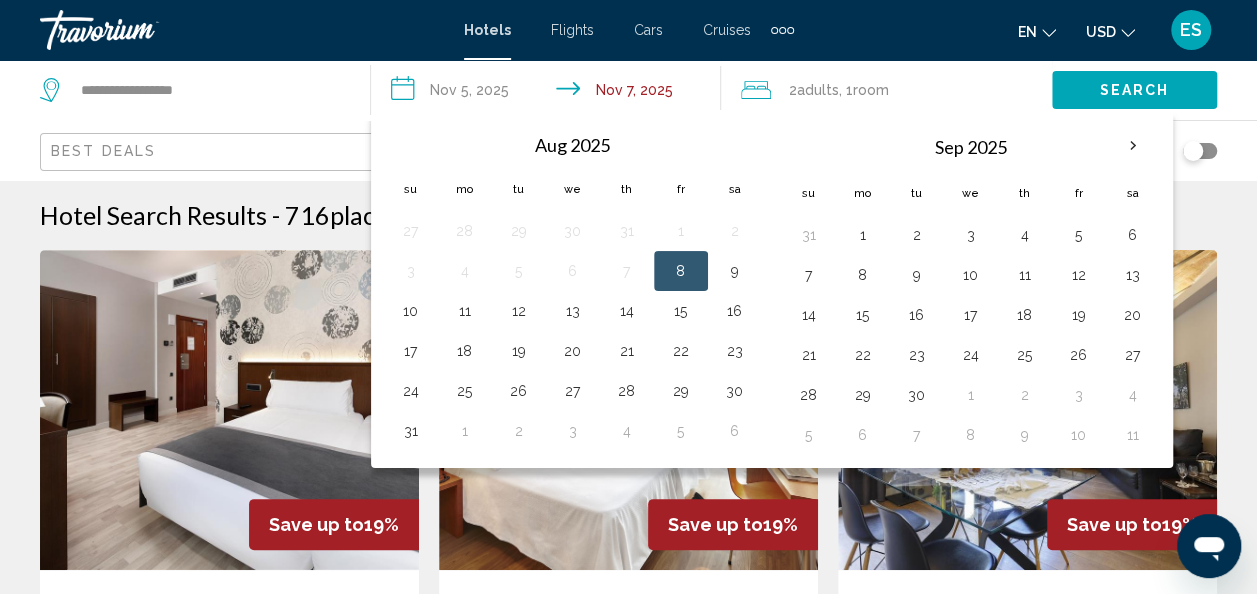 click on "8" at bounding box center (681, 271) 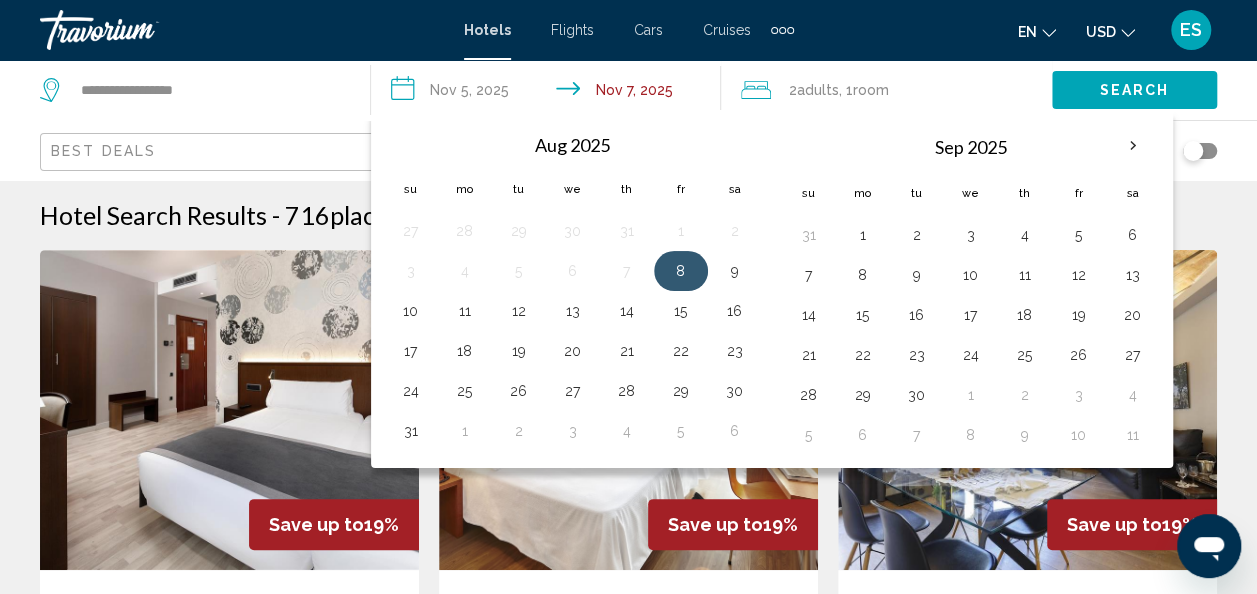 click on "8" at bounding box center (681, 271) 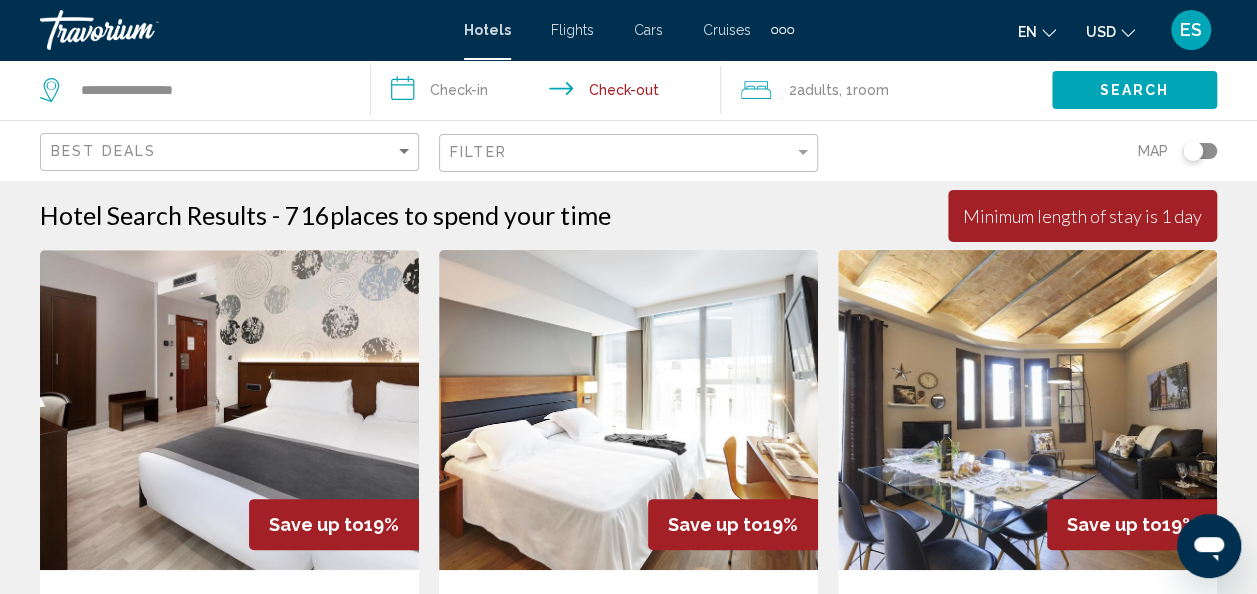 click on "**********" at bounding box center (550, 93) 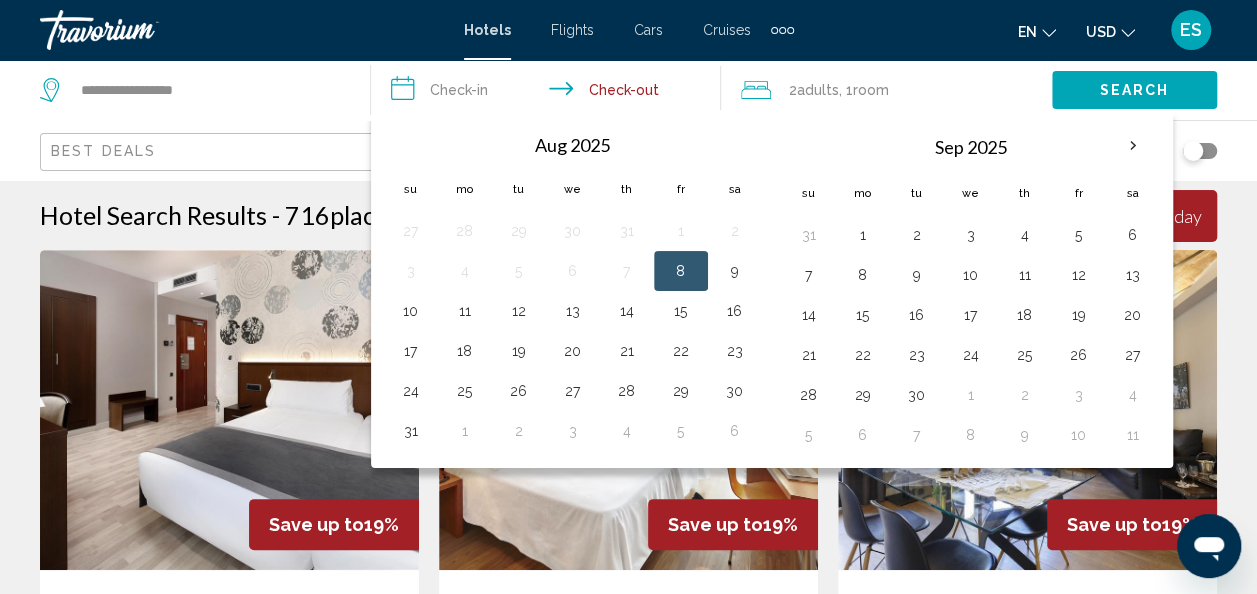 click on "8" at bounding box center [681, 271] 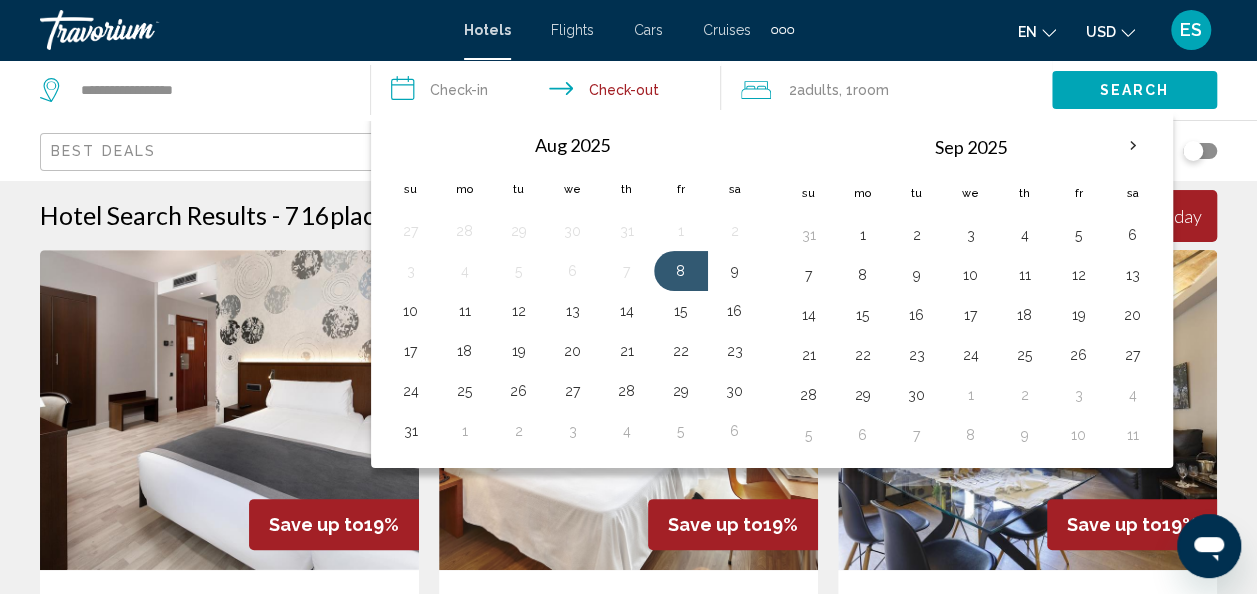 click on "**********" at bounding box center [550, 93] 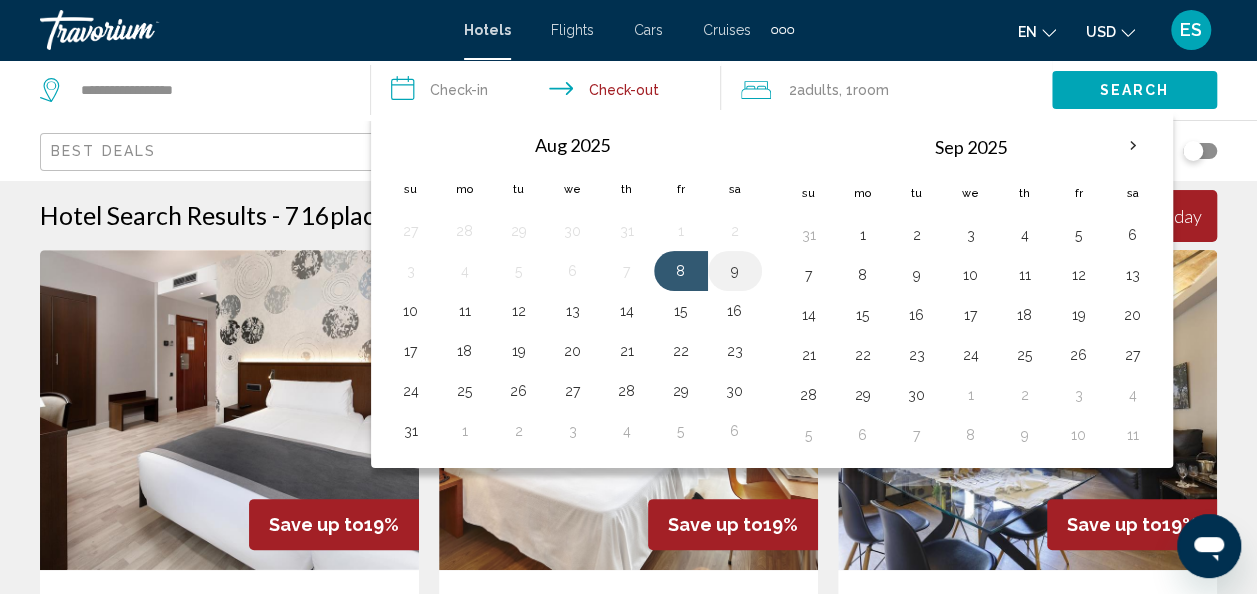 click on "9" at bounding box center (735, 271) 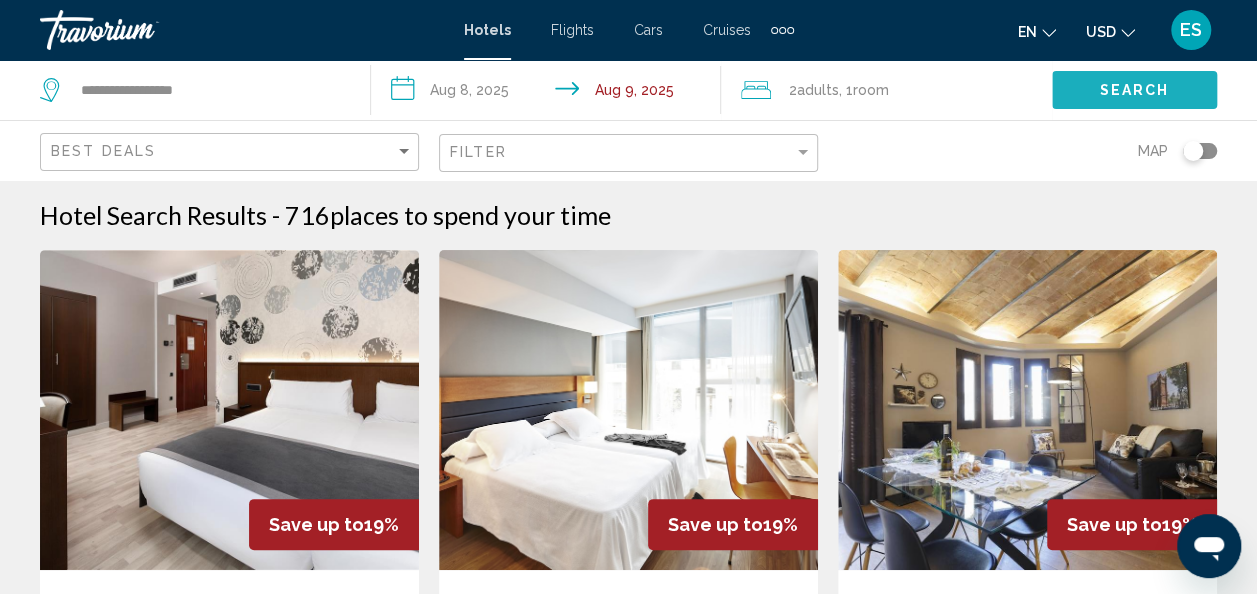 click on "Search" 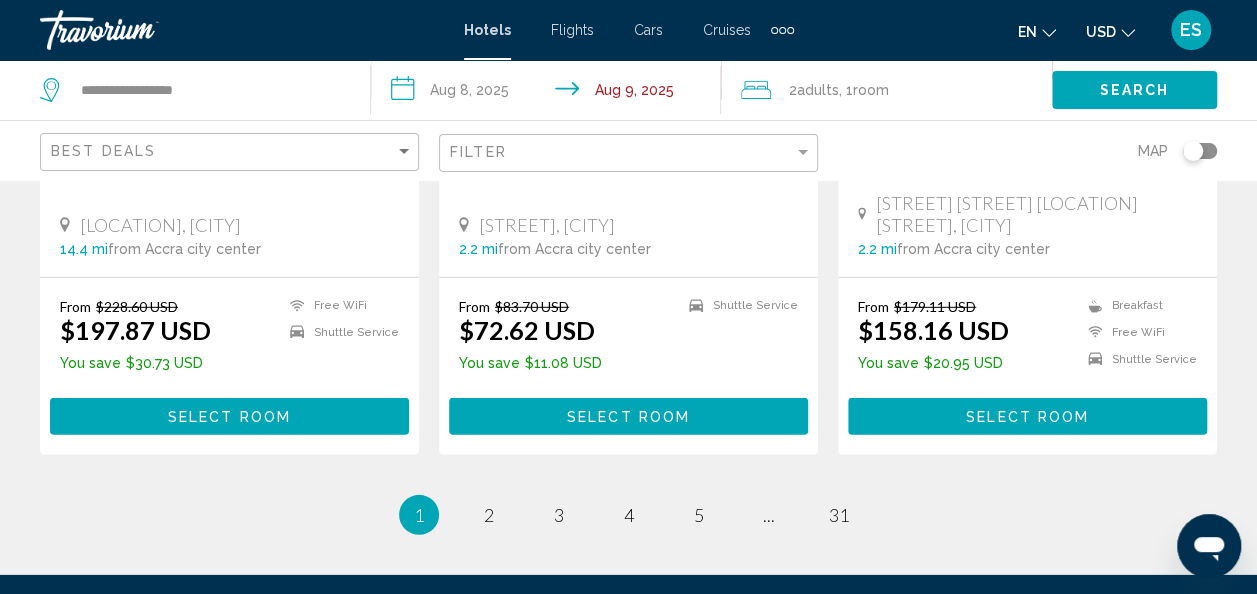 scroll, scrollTop: 2820, scrollLeft: 0, axis: vertical 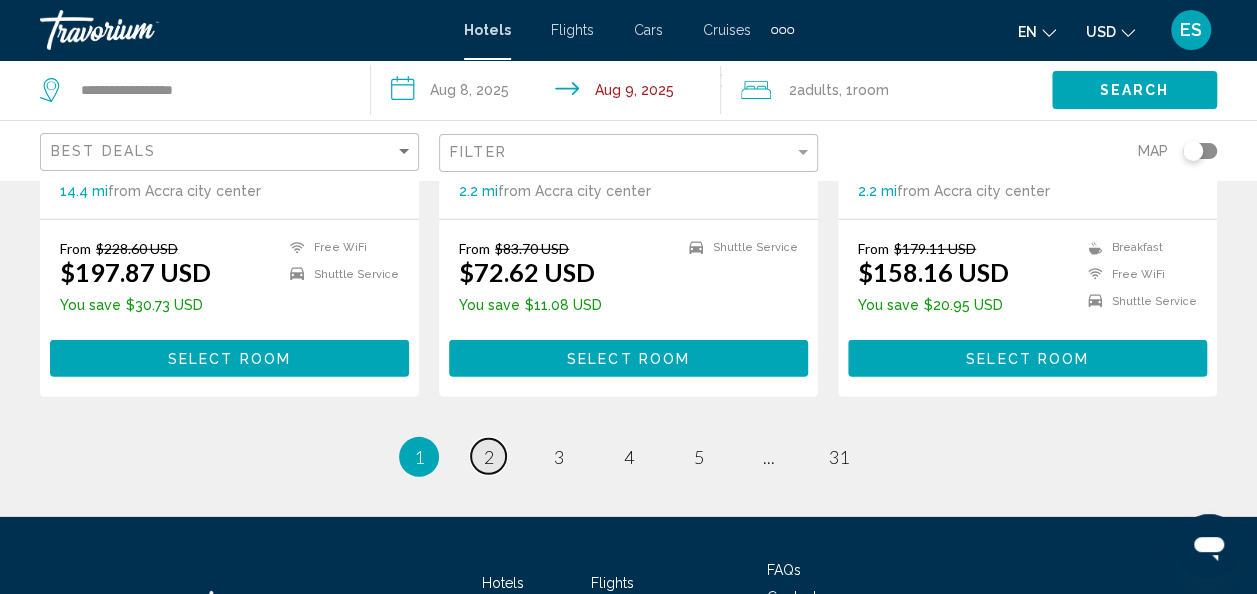 click on "2" at bounding box center [489, 457] 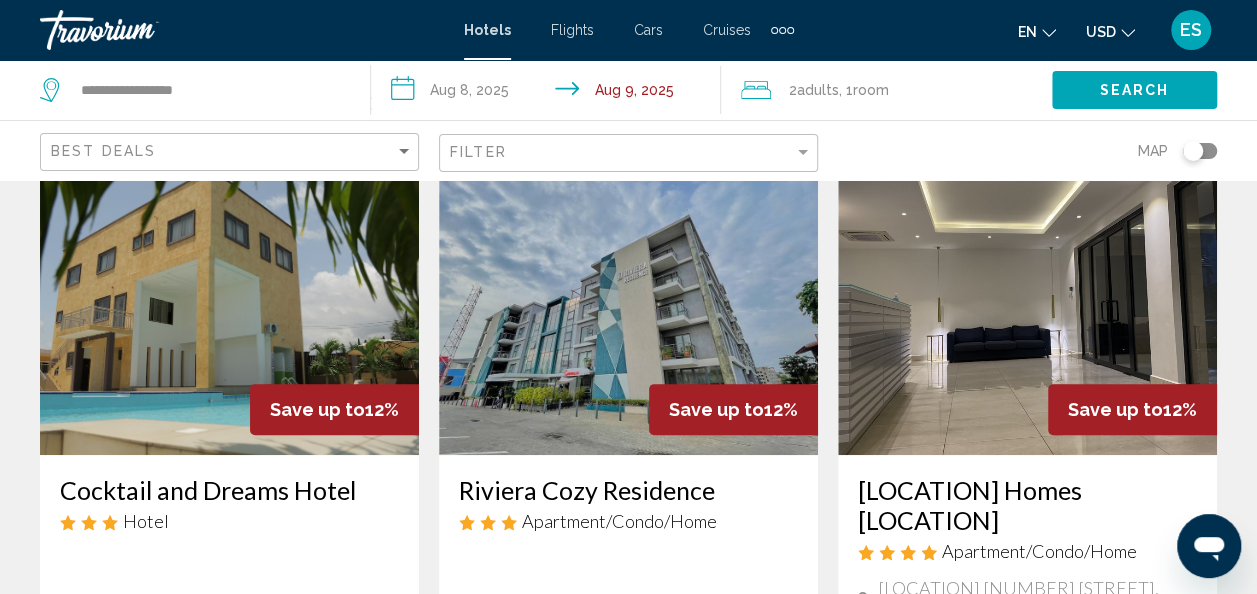 scroll, scrollTop: 0, scrollLeft: 0, axis: both 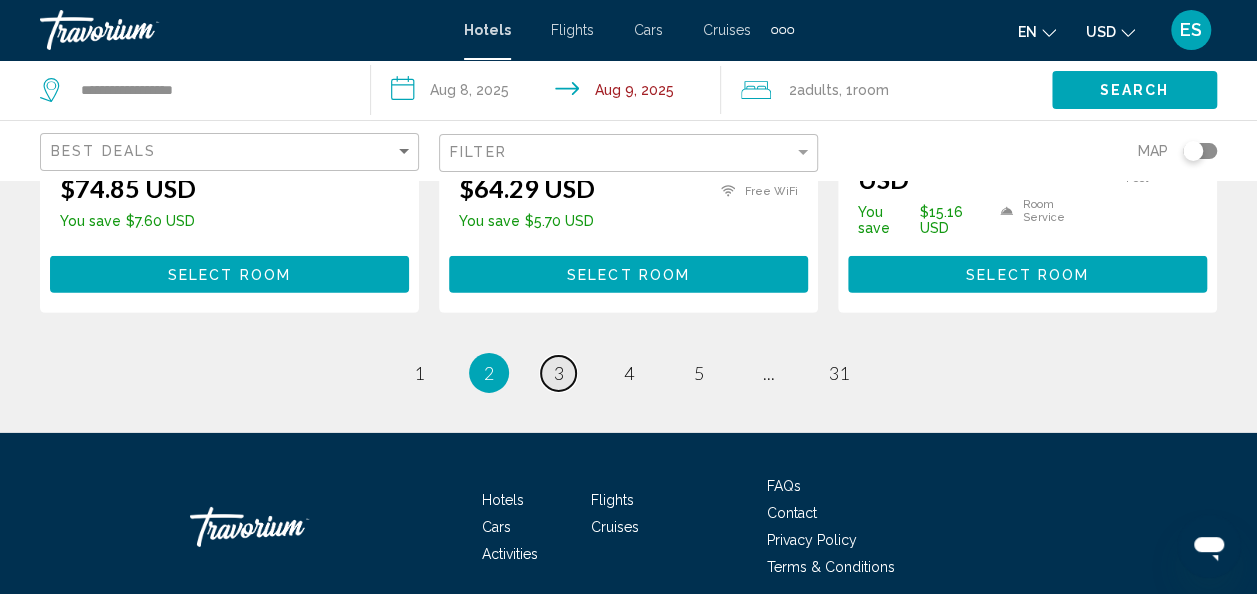 click on "page  3" at bounding box center [558, 373] 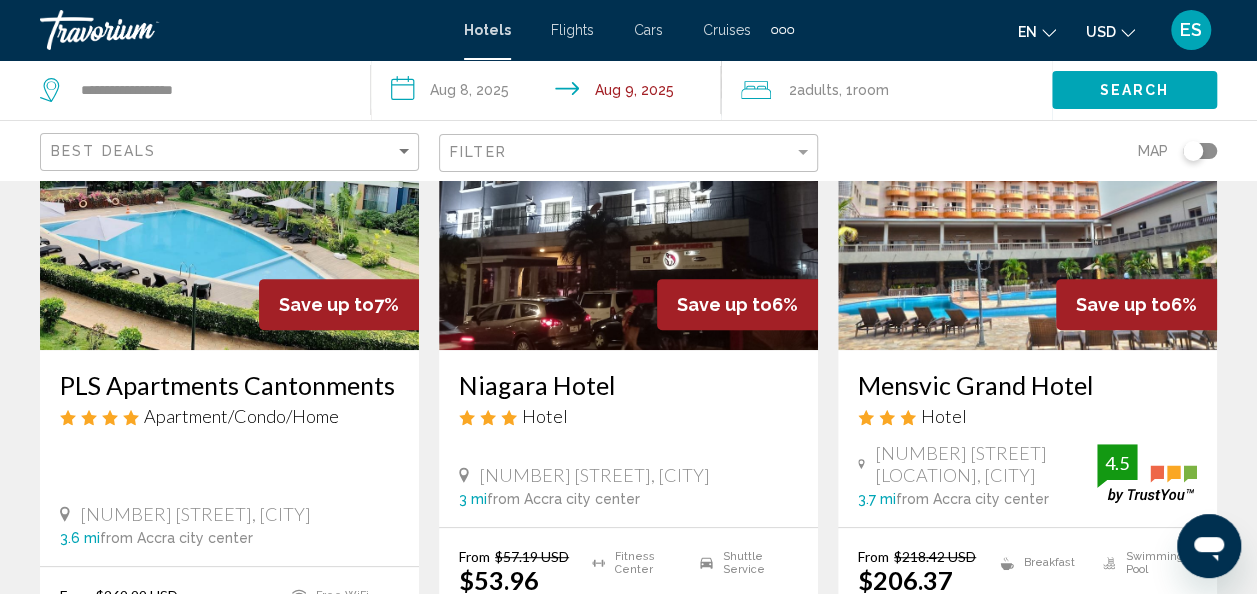 scroll, scrollTop: 0, scrollLeft: 0, axis: both 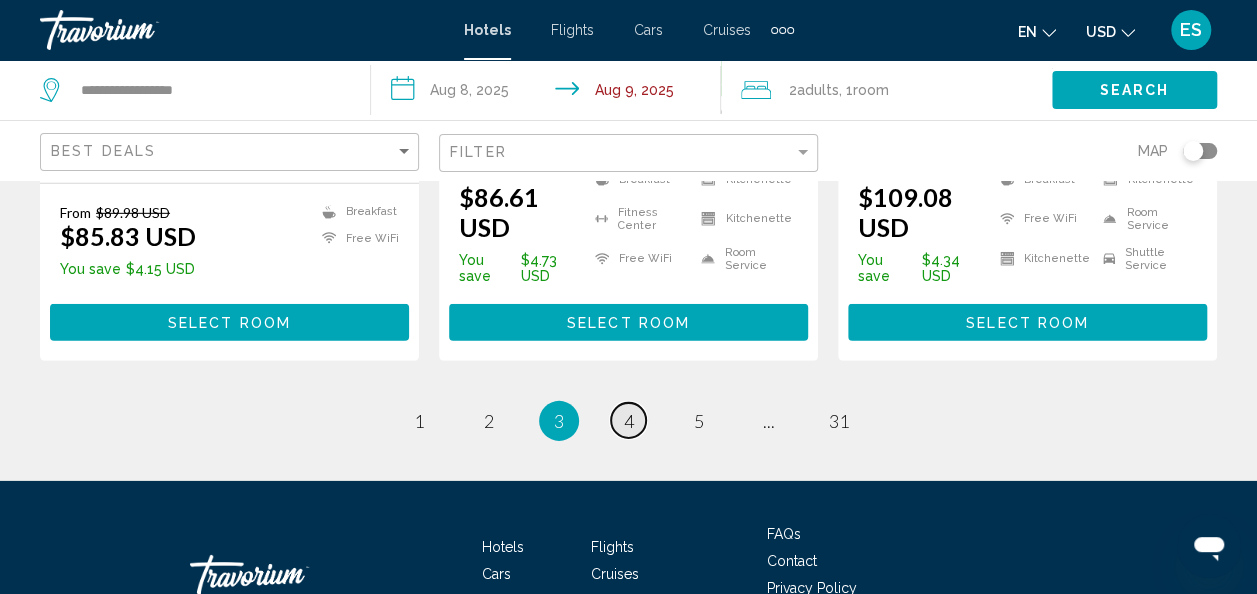click on "4" at bounding box center (629, 421) 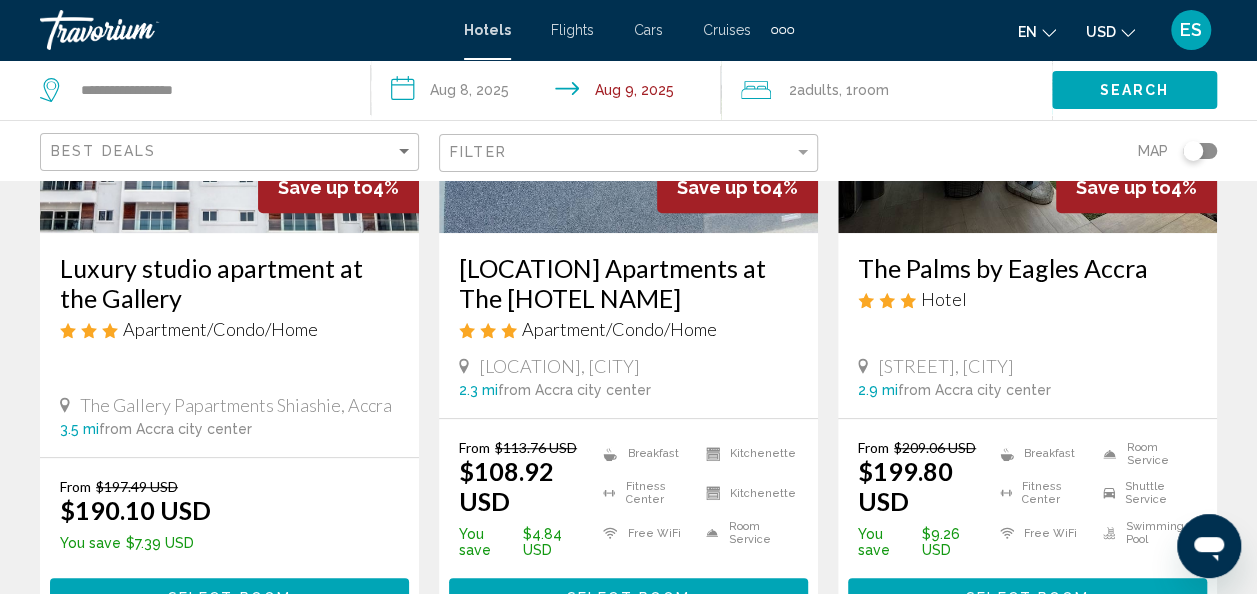 scroll, scrollTop: 0, scrollLeft: 0, axis: both 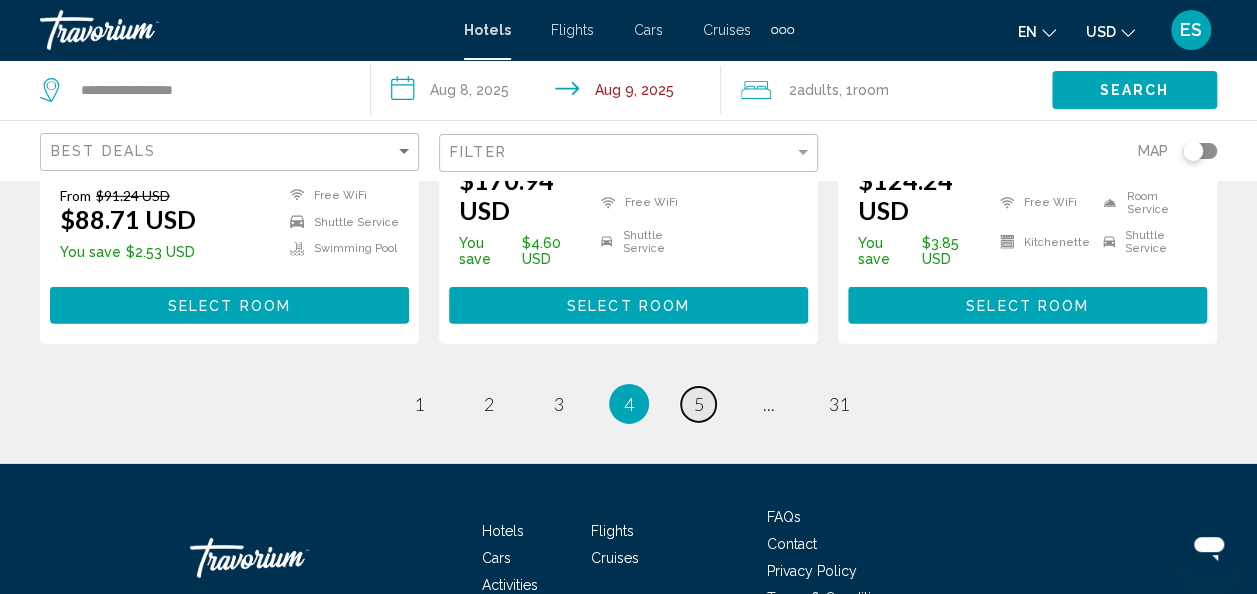 click on "5" at bounding box center [699, 404] 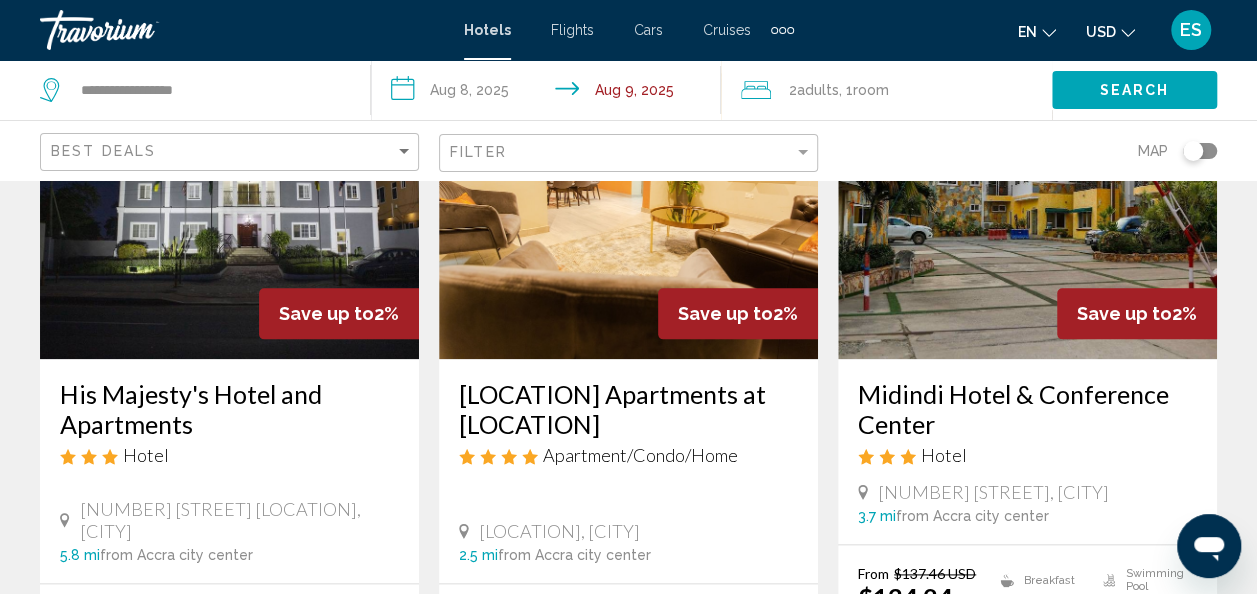 scroll, scrollTop: 970, scrollLeft: 0, axis: vertical 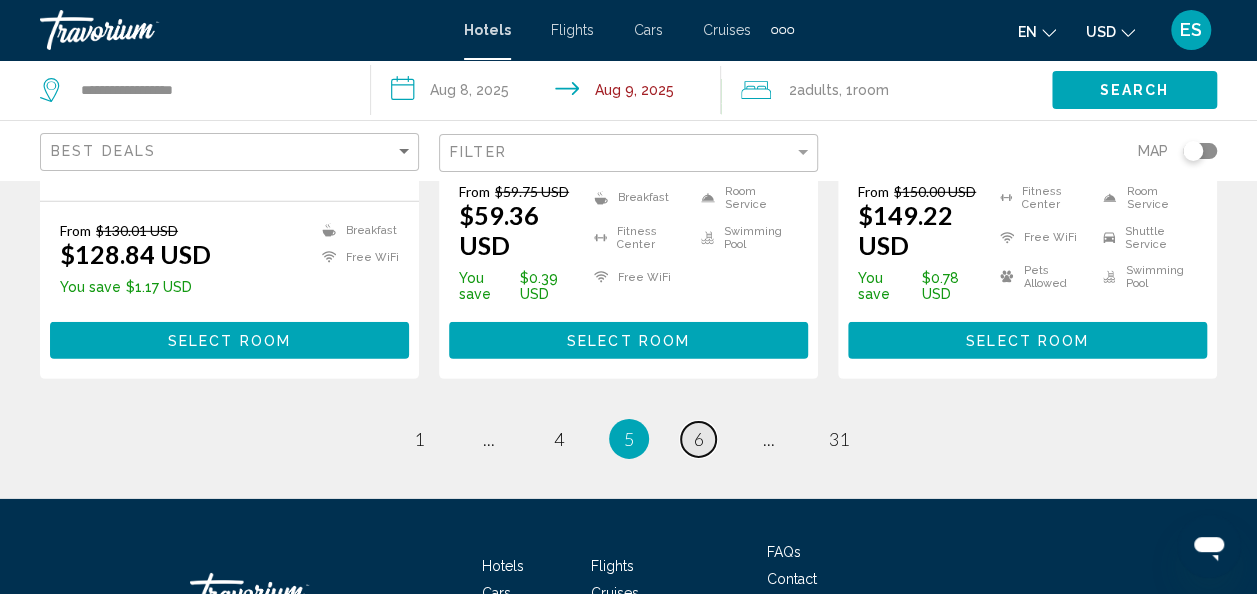 click on "page  6" at bounding box center (698, 439) 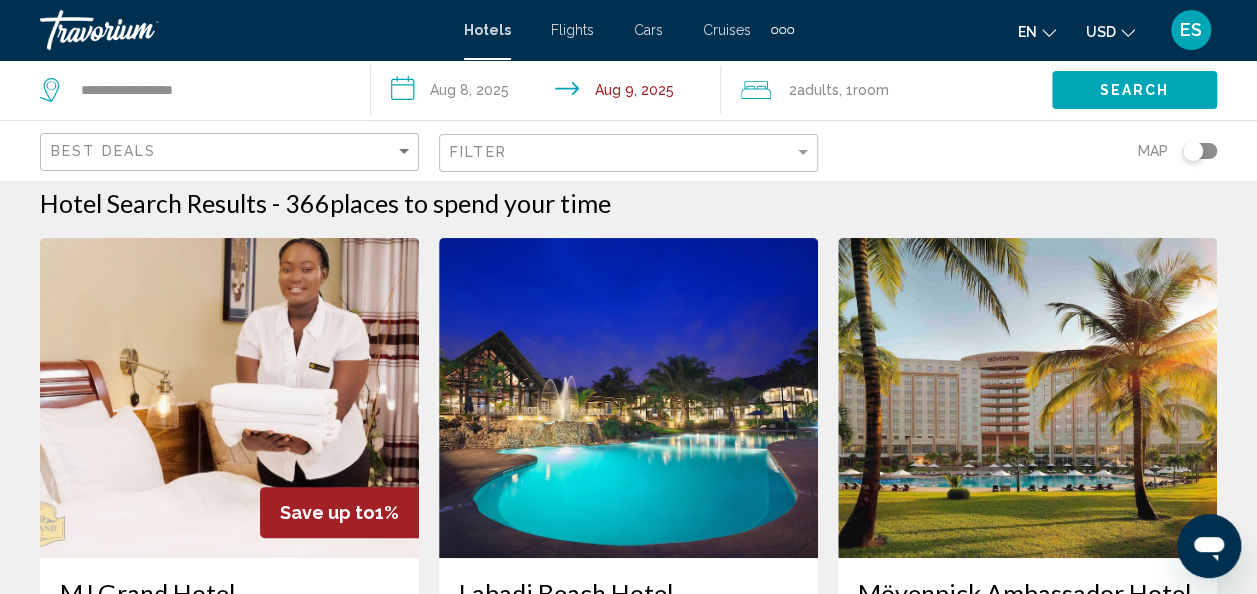 scroll, scrollTop: 0, scrollLeft: 0, axis: both 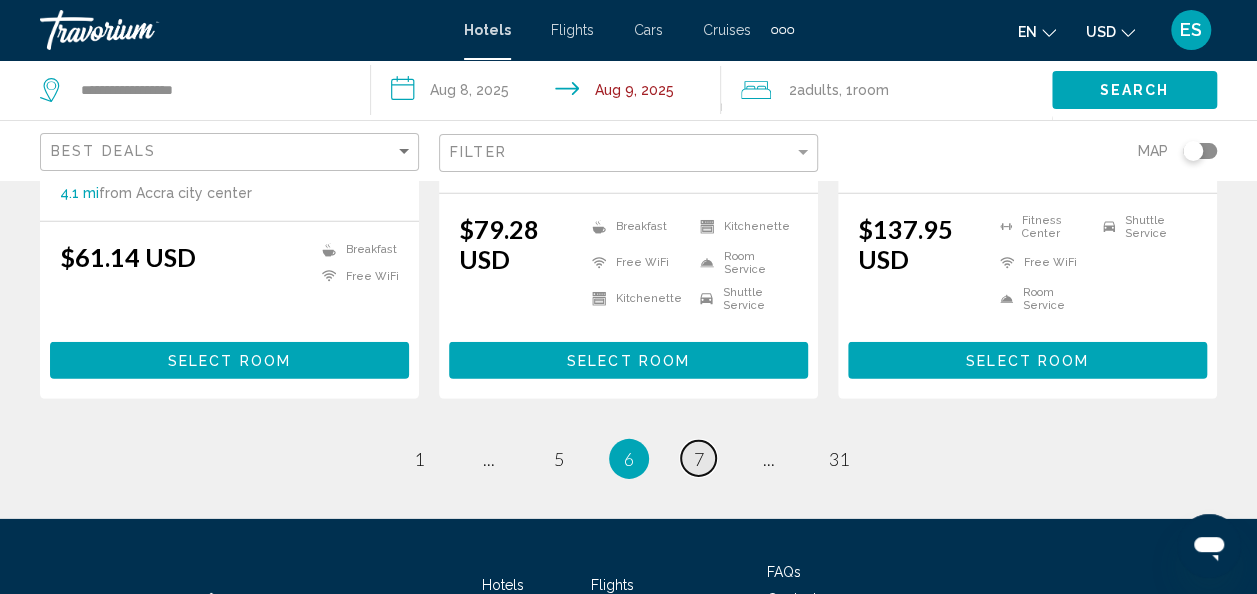 click on "page  7" at bounding box center [698, 458] 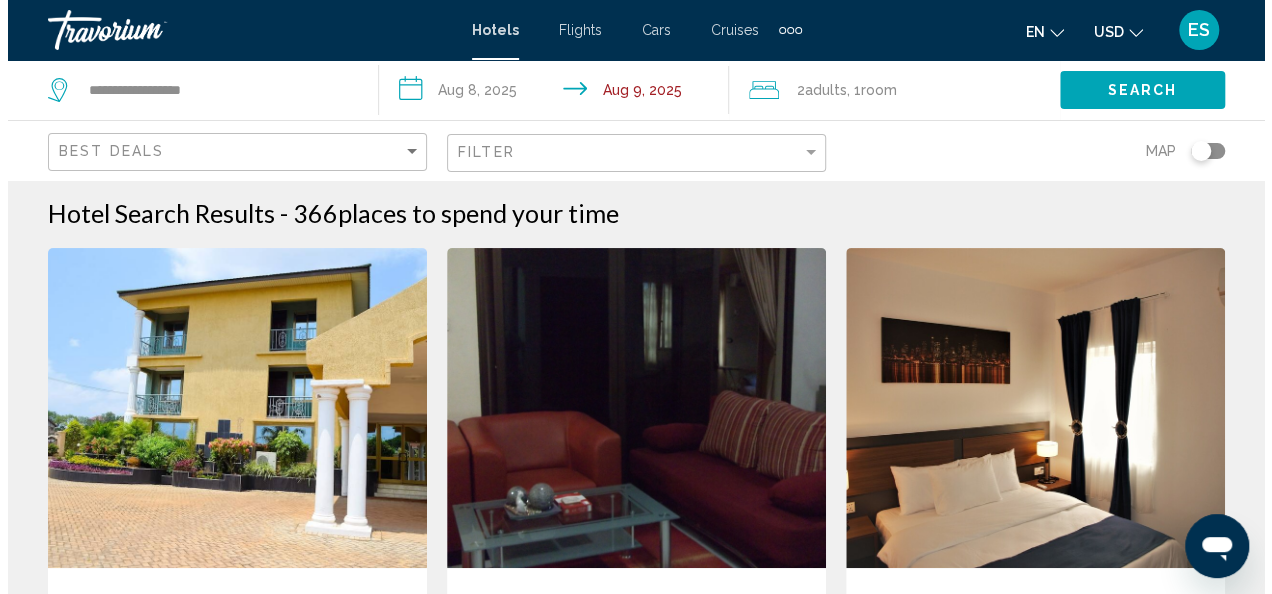 scroll, scrollTop: 0, scrollLeft: 0, axis: both 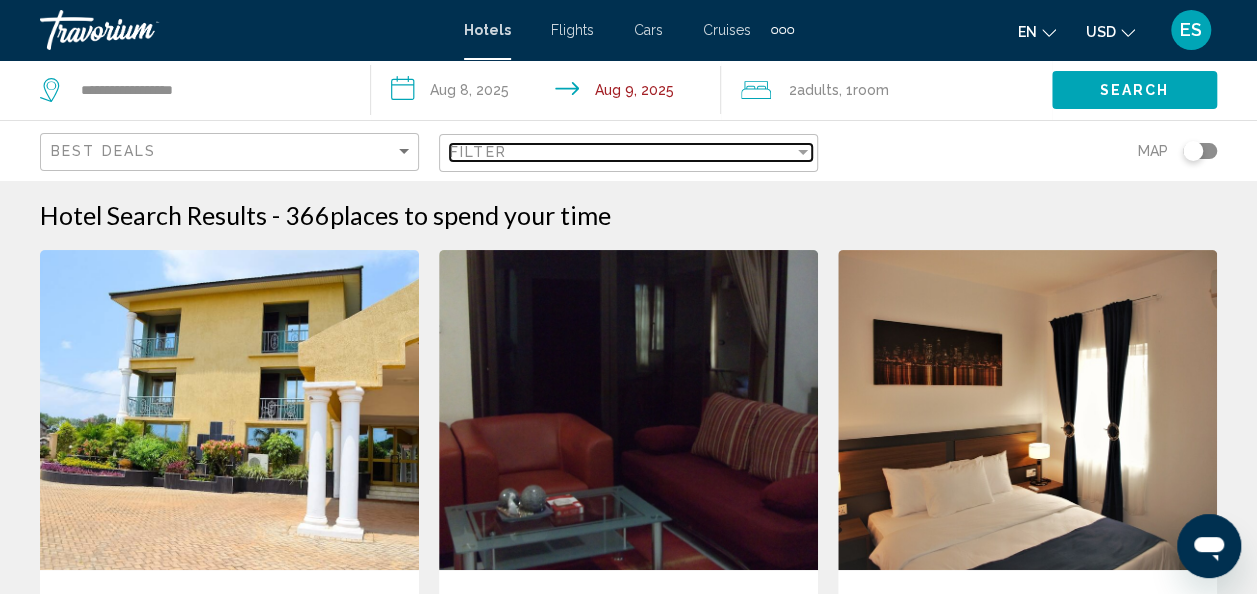 click on "Filter" at bounding box center [622, 152] 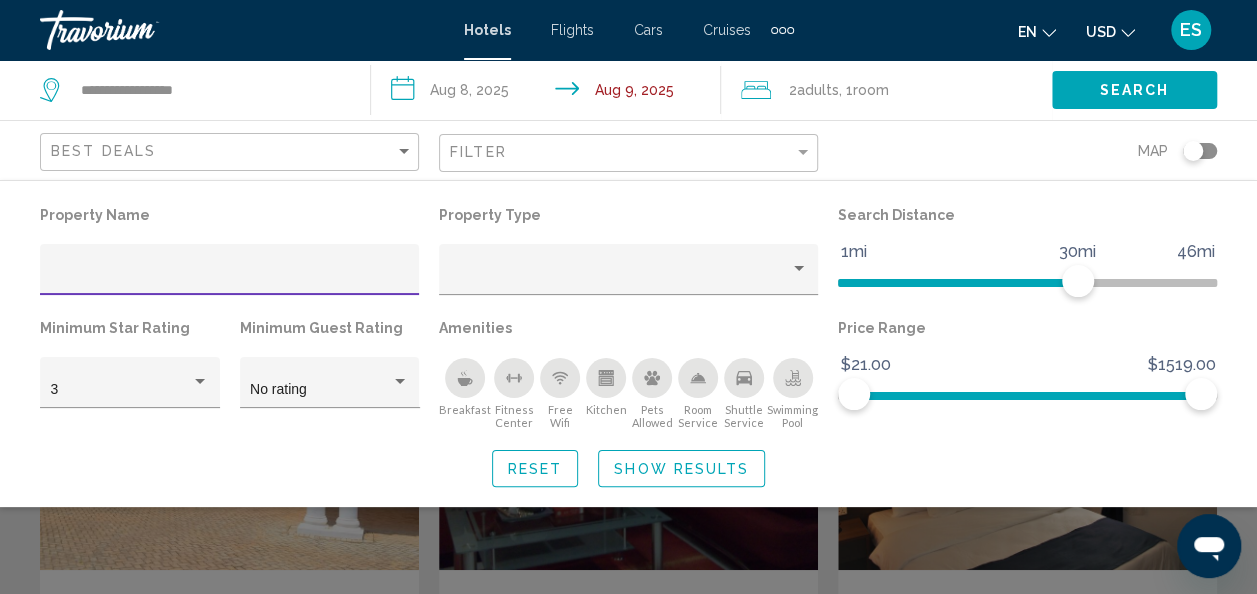 click 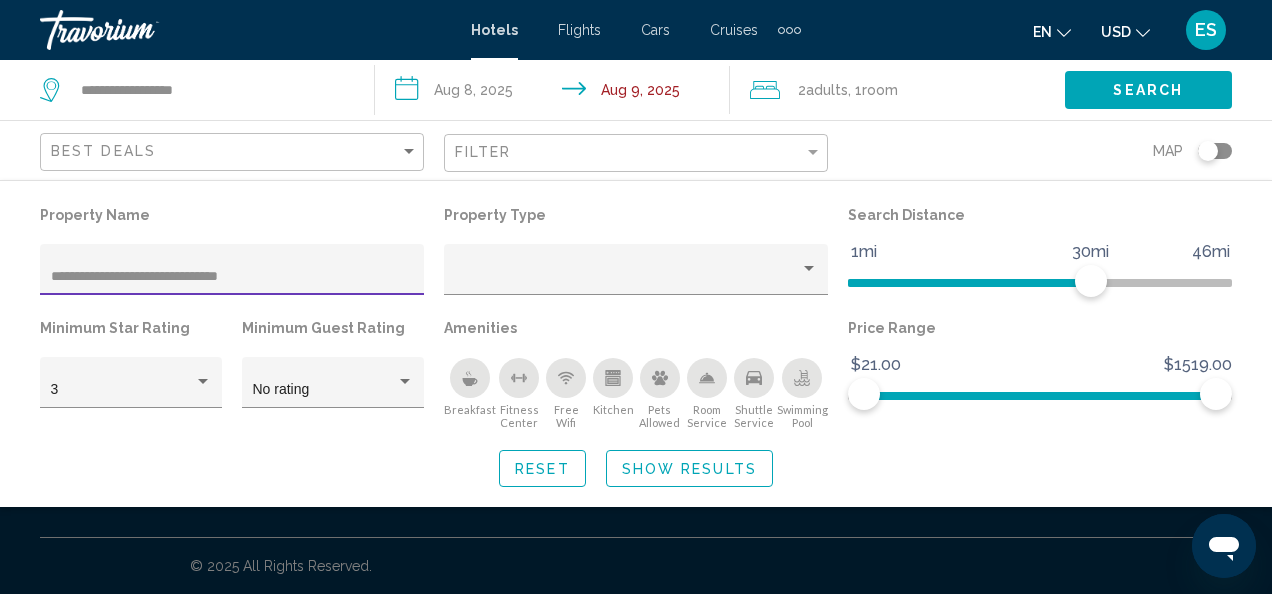 type on "**********" 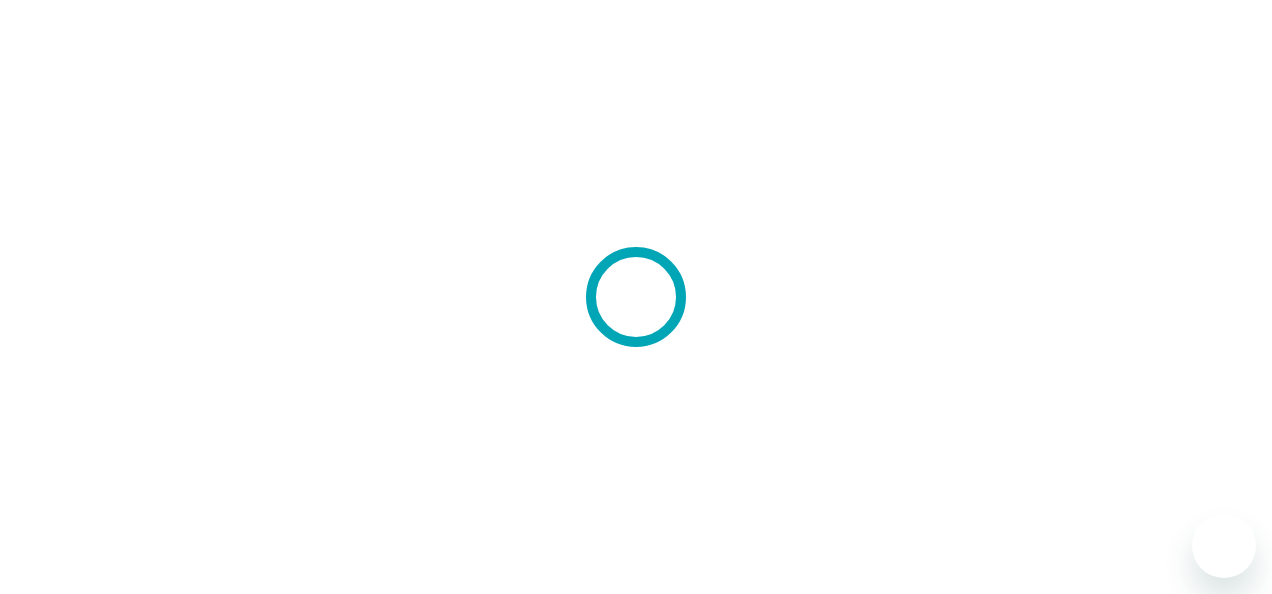 scroll, scrollTop: 0, scrollLeft: 0, axis: both 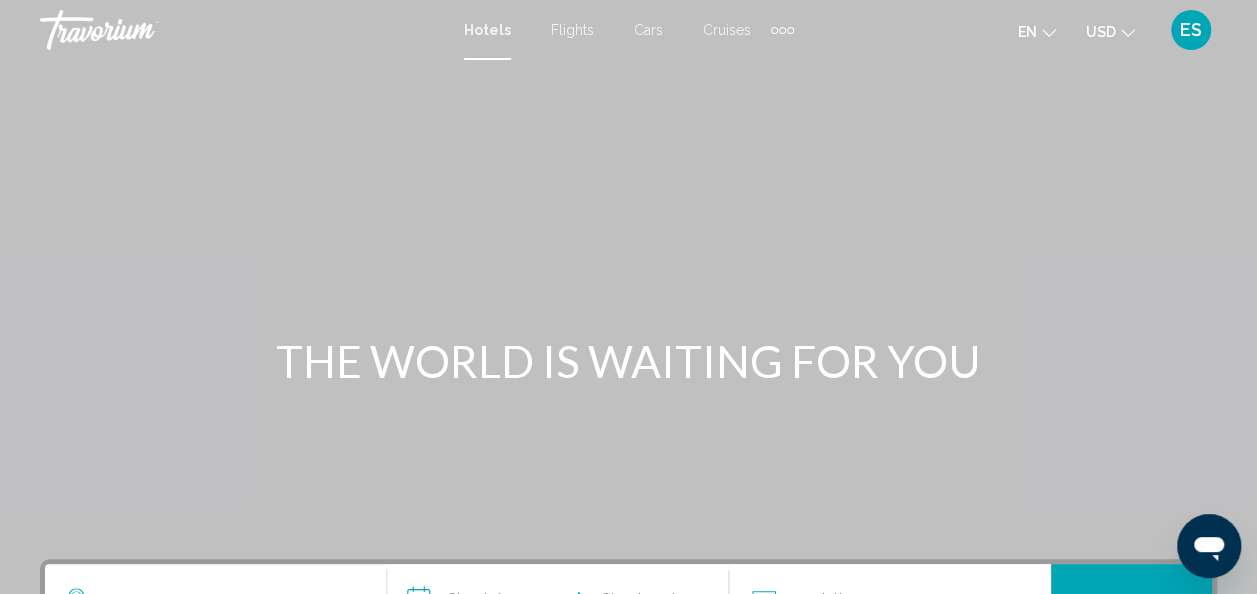 click on "Hotels" at bounding box center (487, 30) 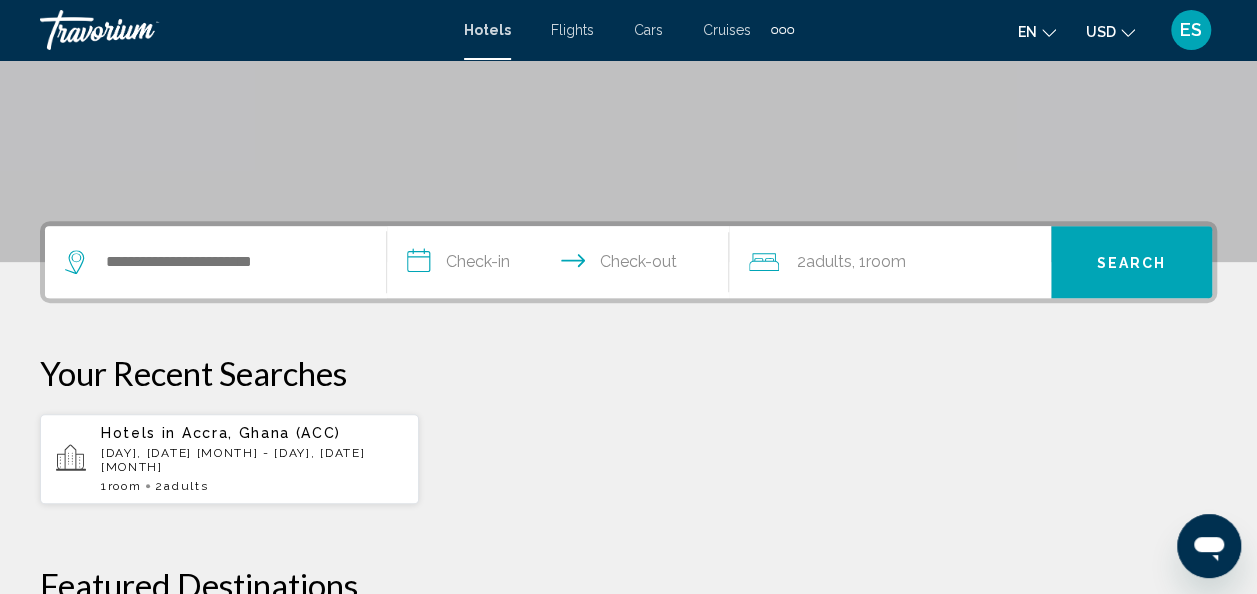 scroll, scrollTop: 356, scrollLeft: 0, axis: vertical 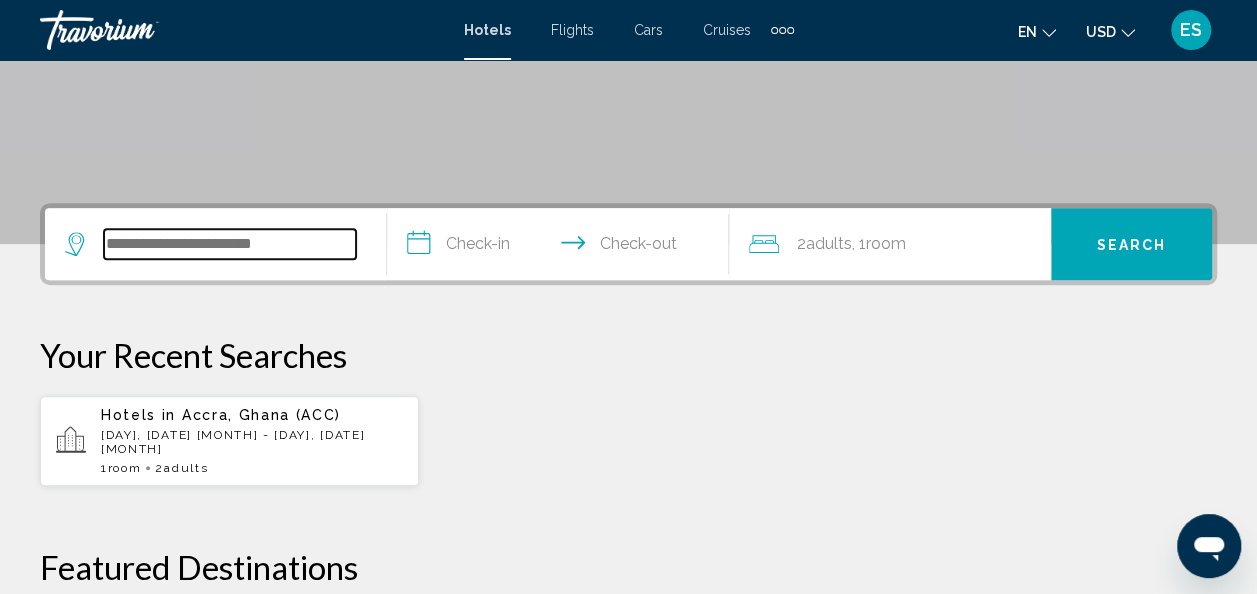 click at bounding box center (230, 244) 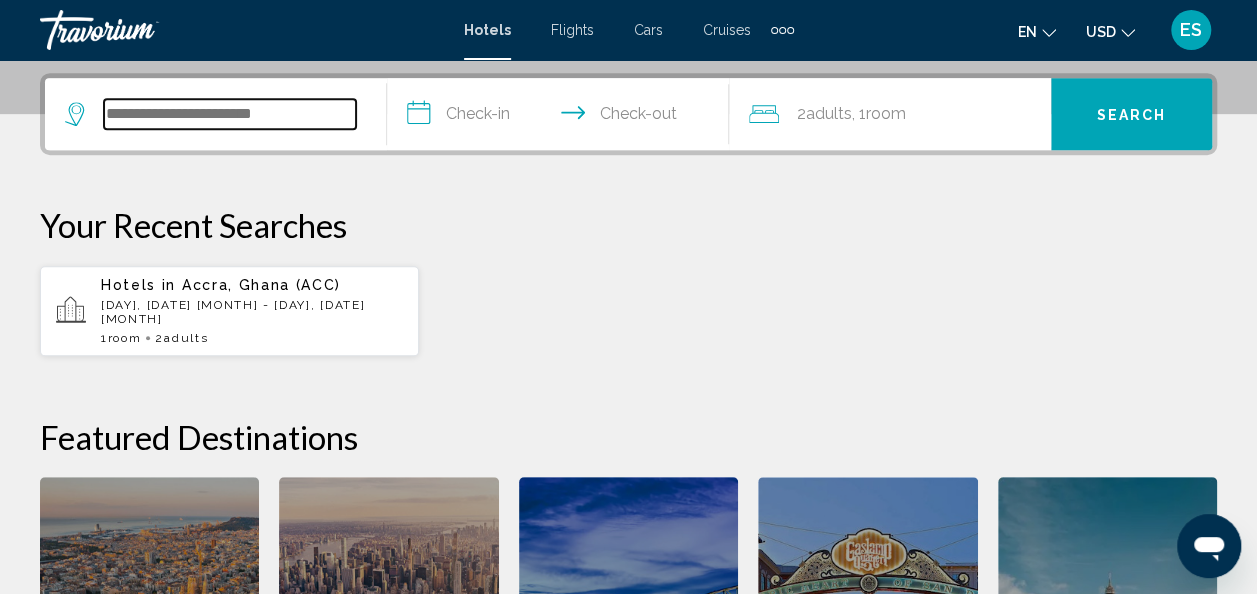 scroll, scrollTop: 494, scrollLeft: 0, axis: vertical 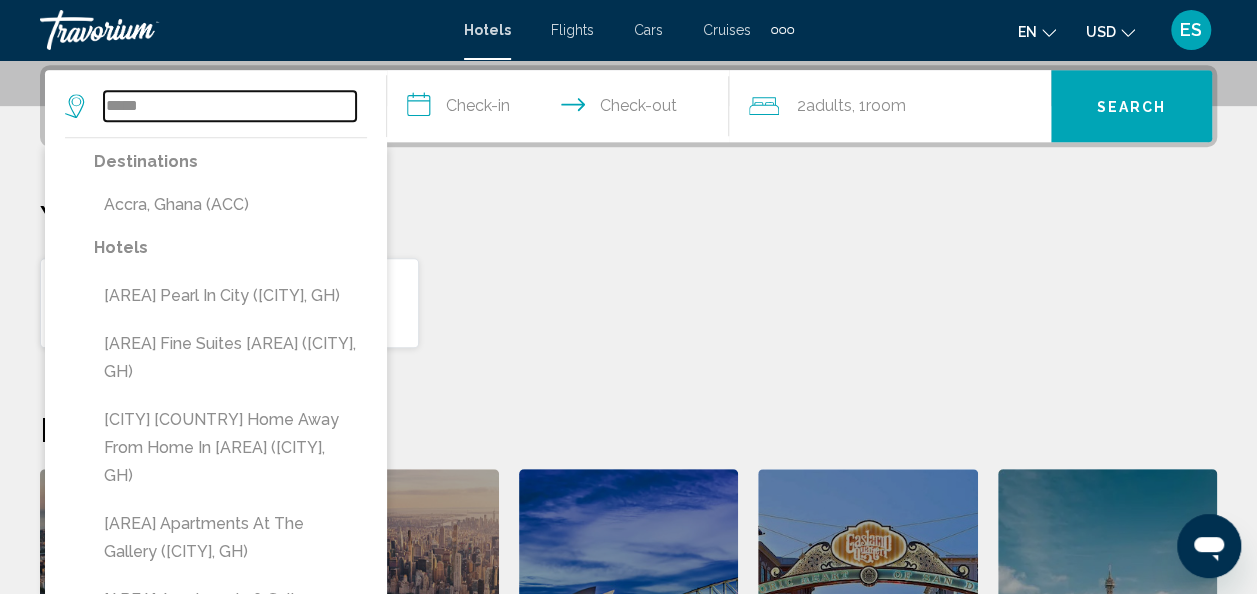 type on "**********" 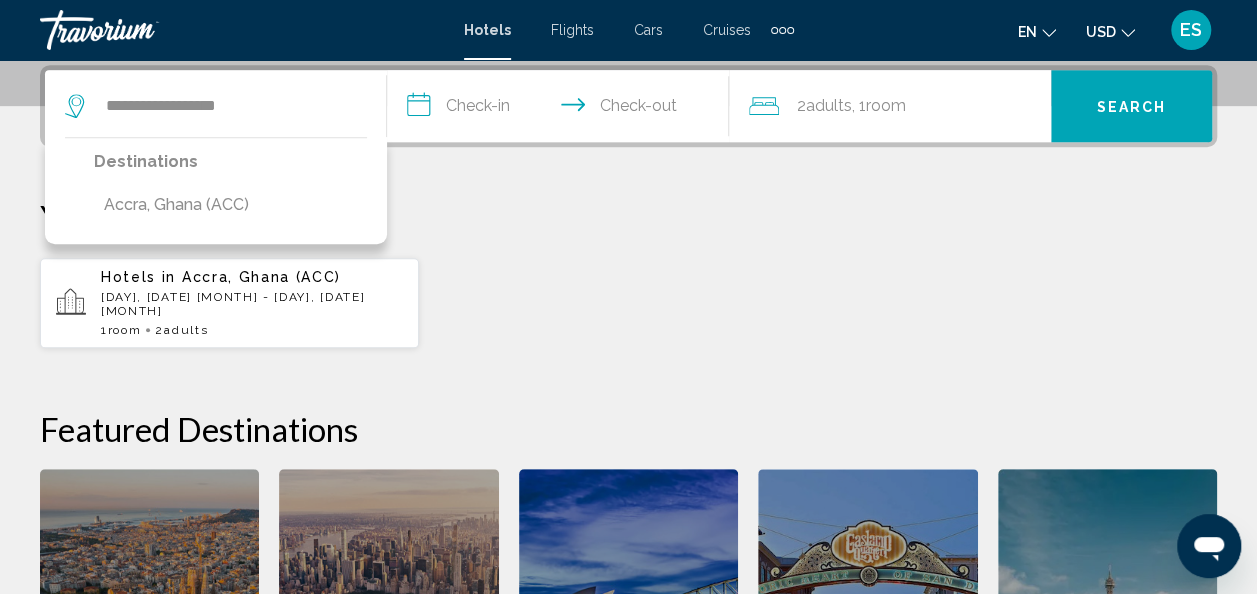 click on "**********" at bounding box center [562, 109] 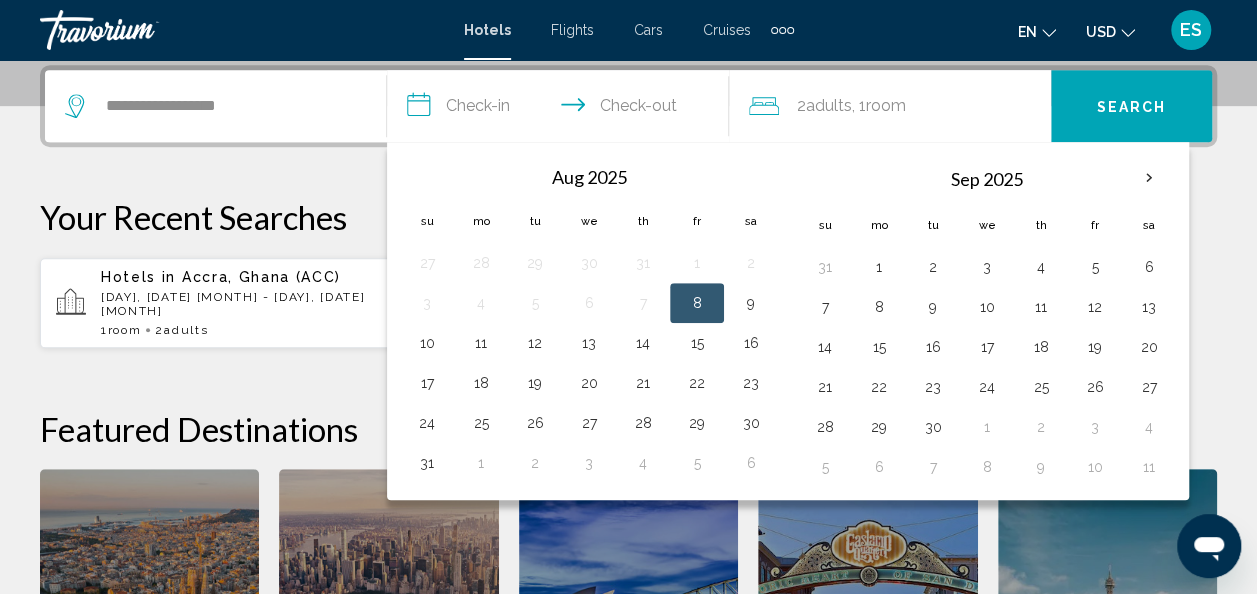 click on "8" at bounding box center (697, 303) 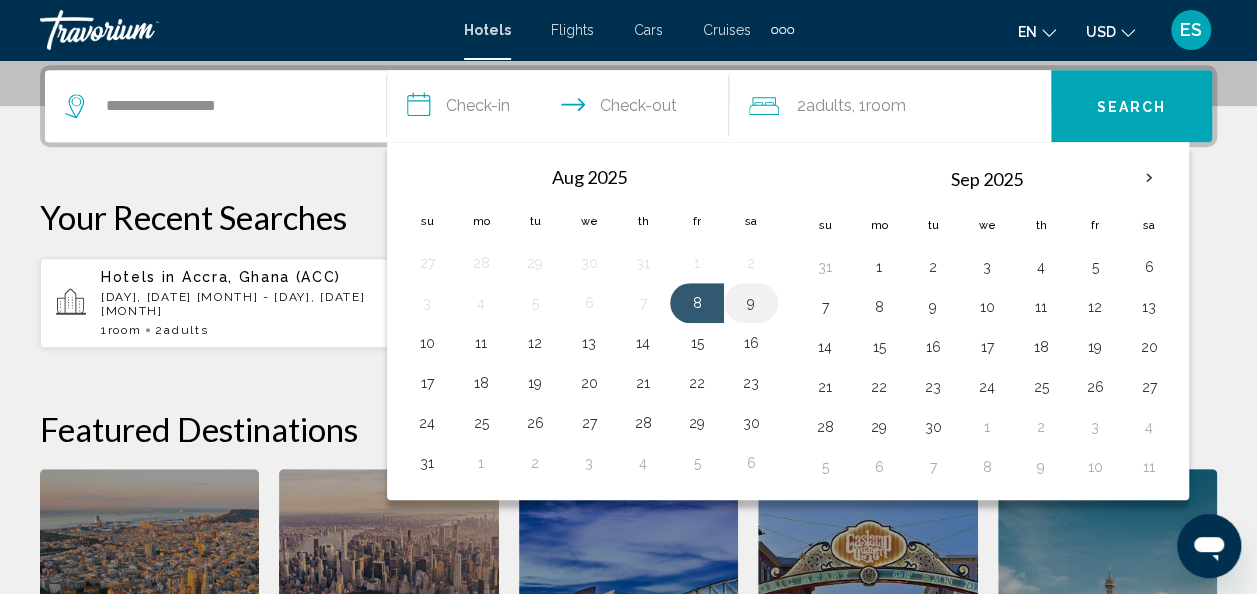 click on "9" at bounding box center [751, 303] 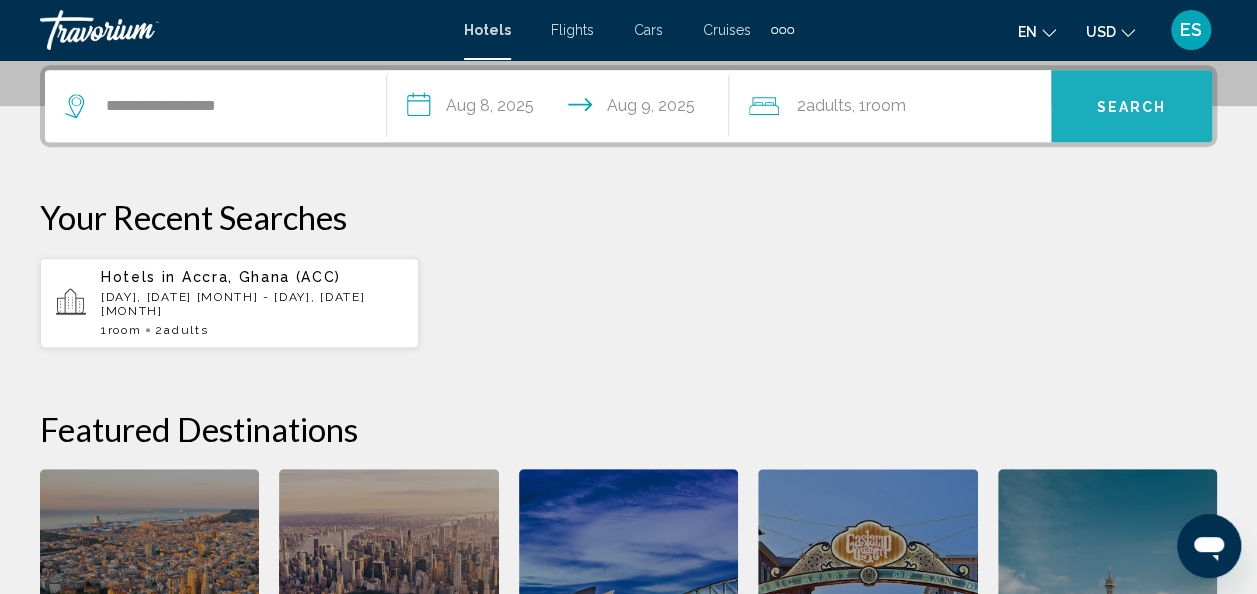 click on "Search" at bounding box center (1131, 106) 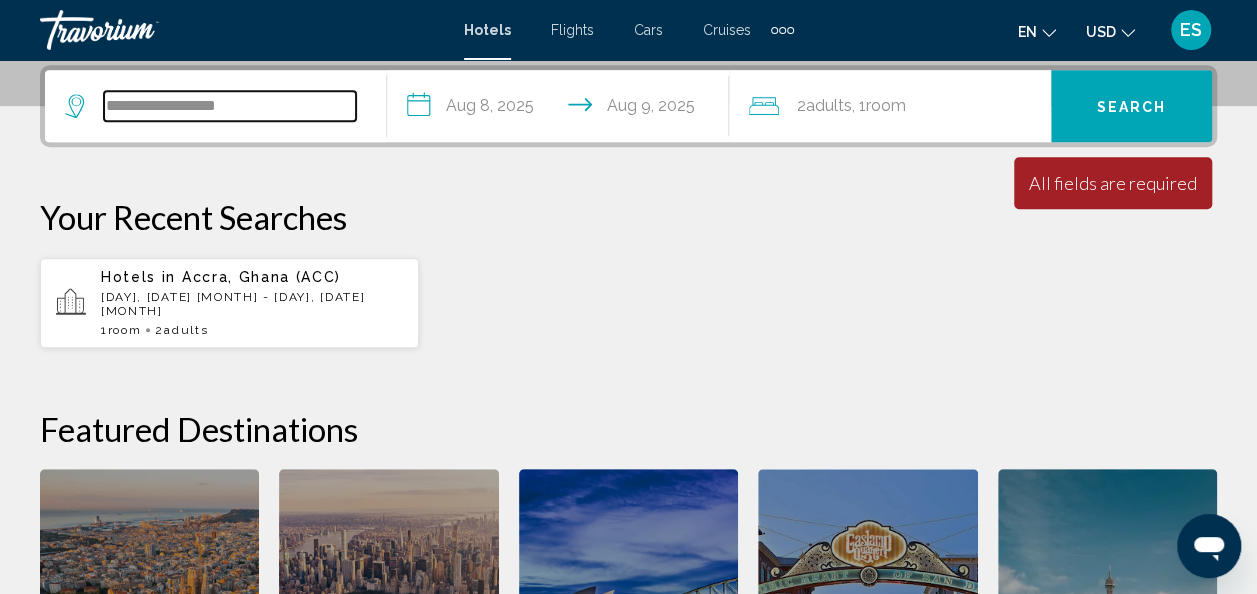 click on "**********" at bounding box center (230, 106) 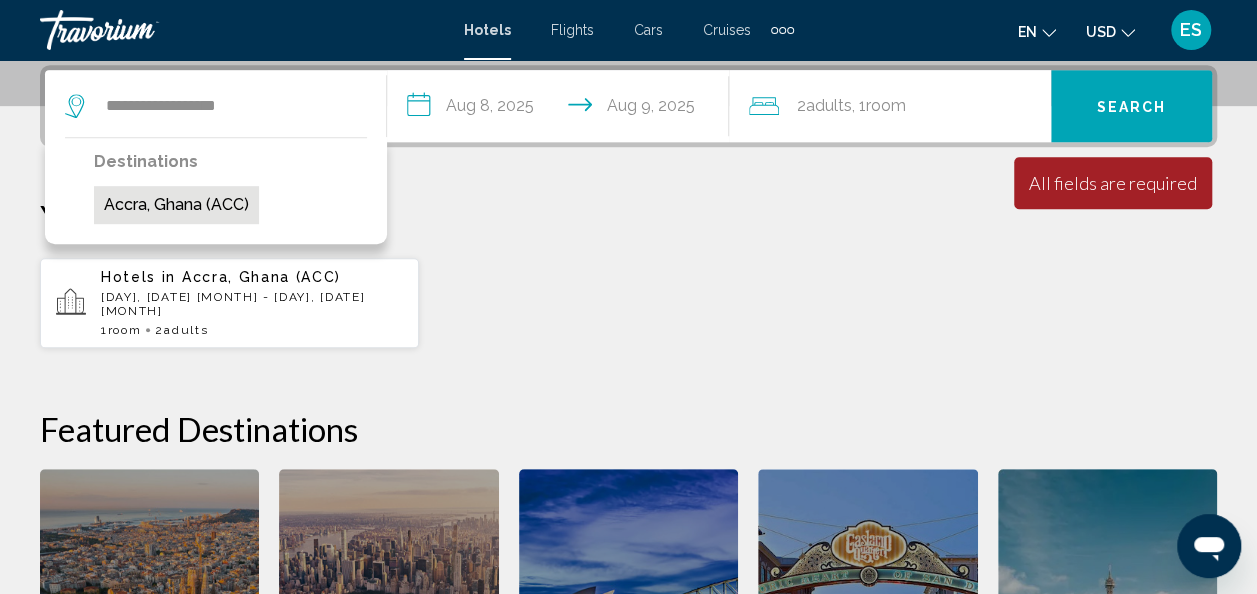click on "Accra, Ghana (ACC)" at bounding box center (176, 205) 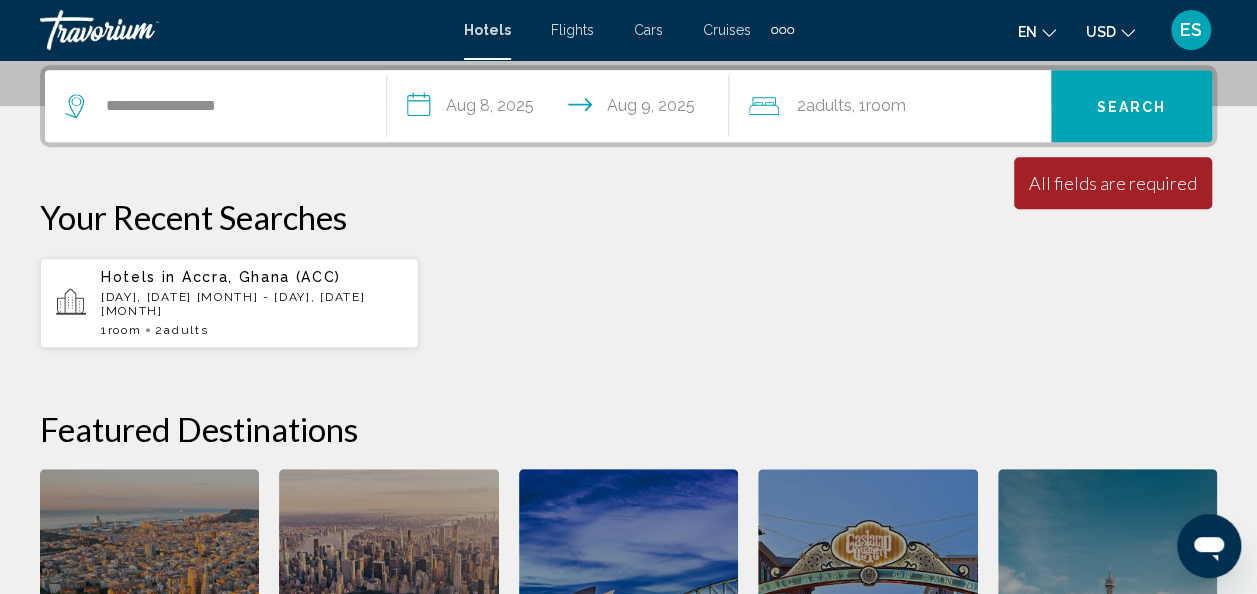 click on "Your Recent Searches" at bounding box center (628, 217) 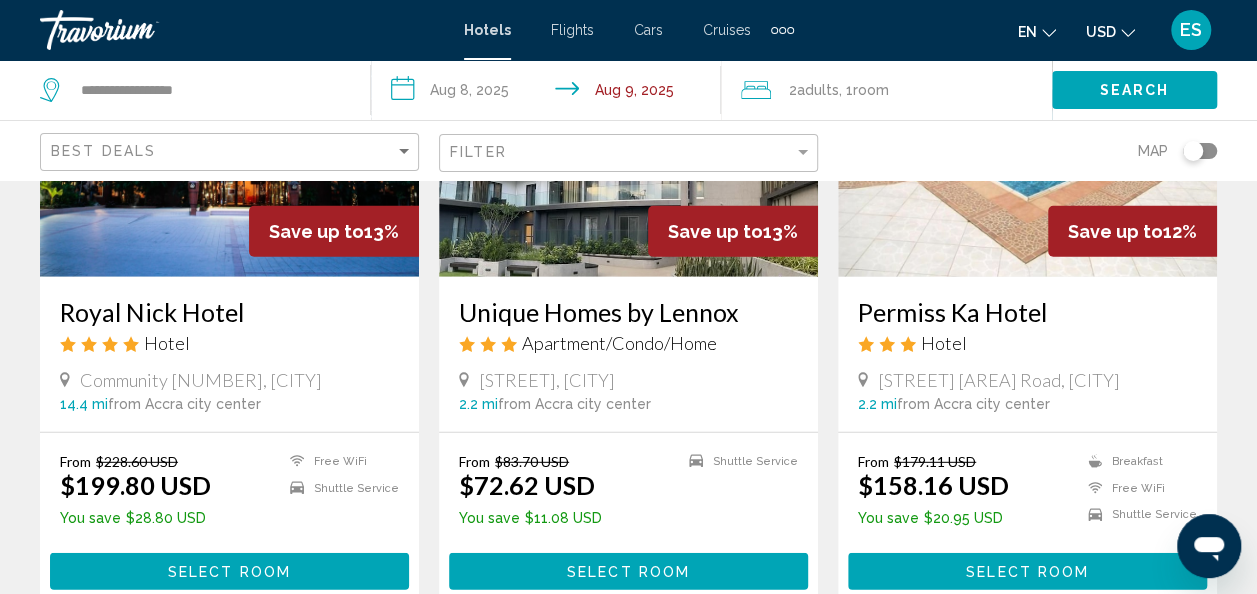scroll, scrollTop: 2579, scrollLeft: 0, axis: vertical 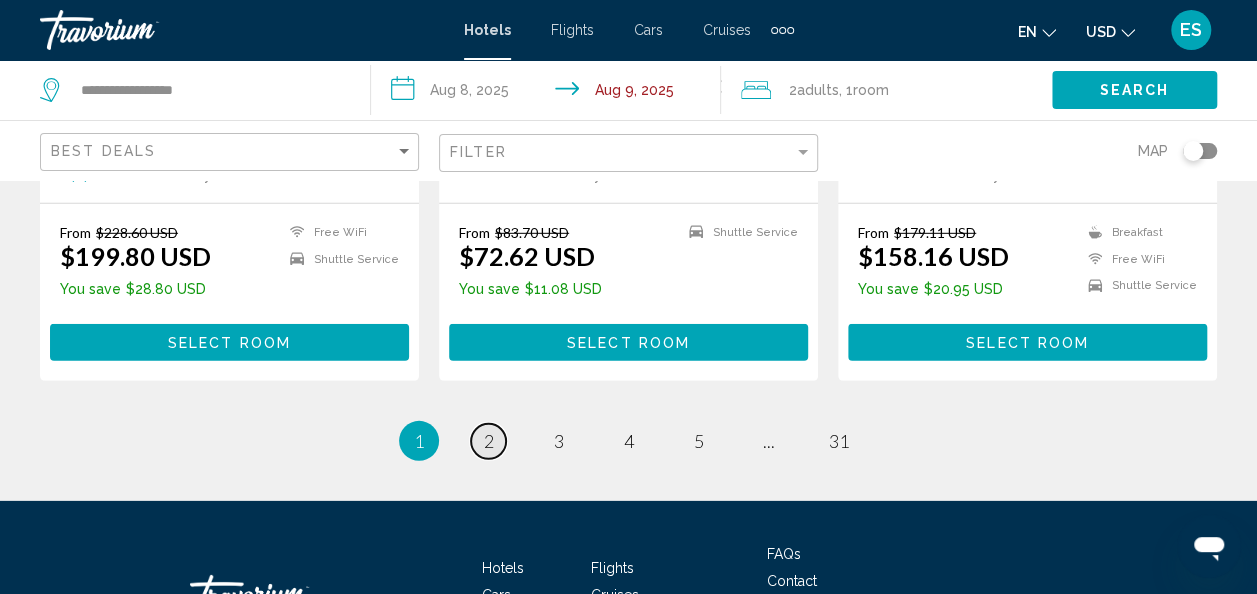 click on "page  2" at bounding box center [488, 441] 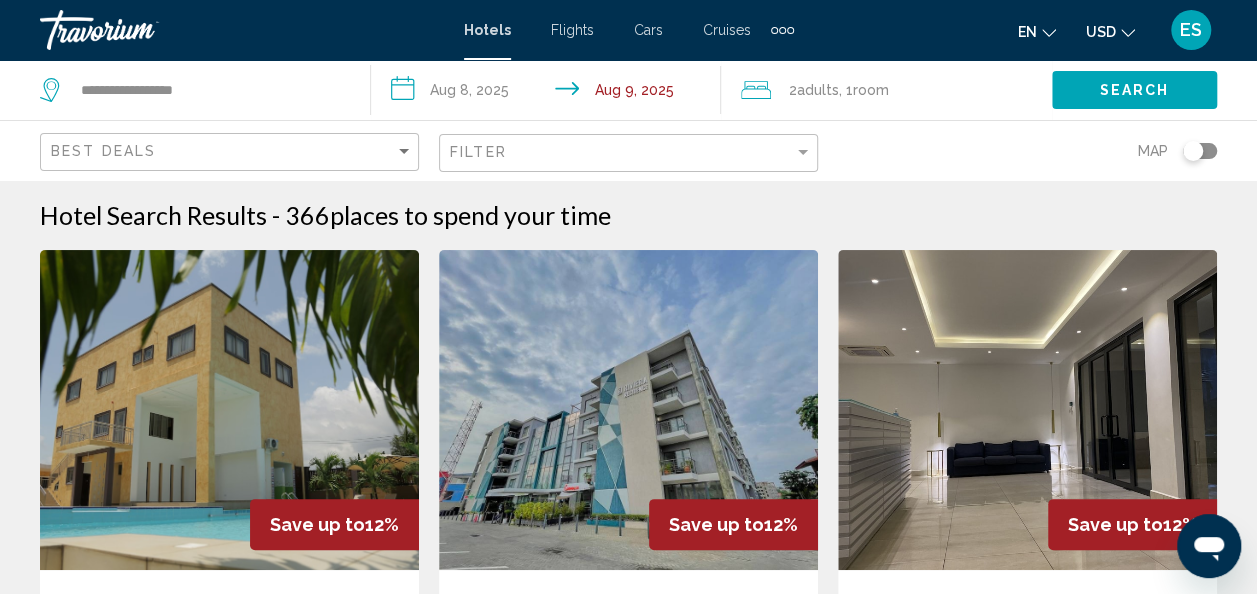 scroll, scrollTop: 0, scrollLeft: 0, axis: both 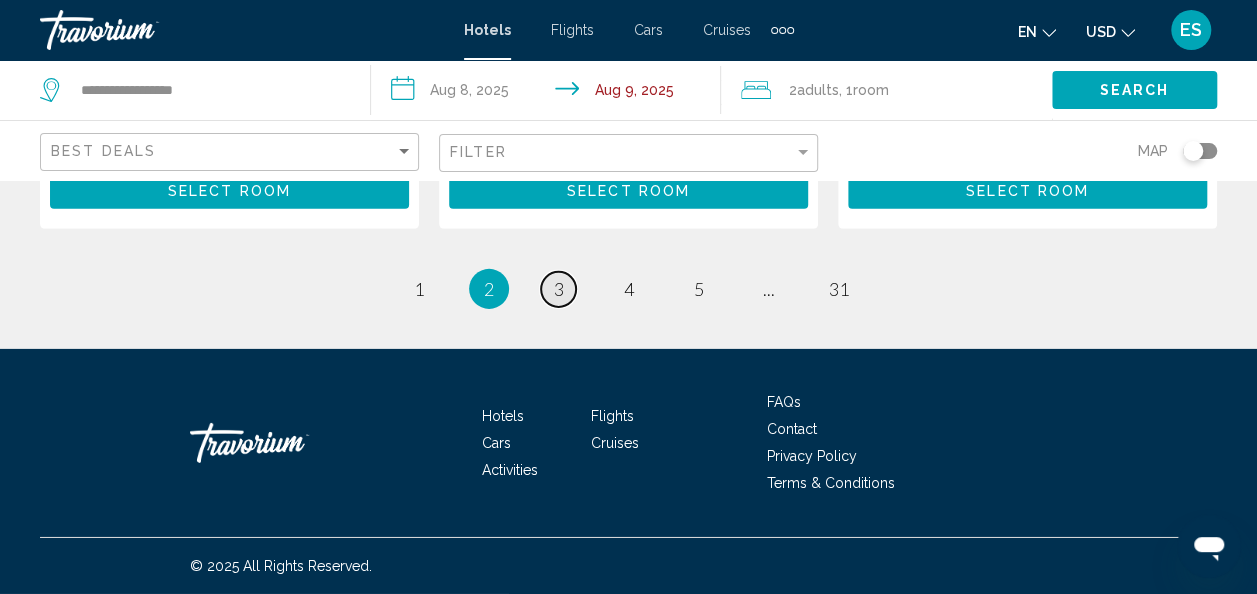click on "3" at bounding box center [559, 289] 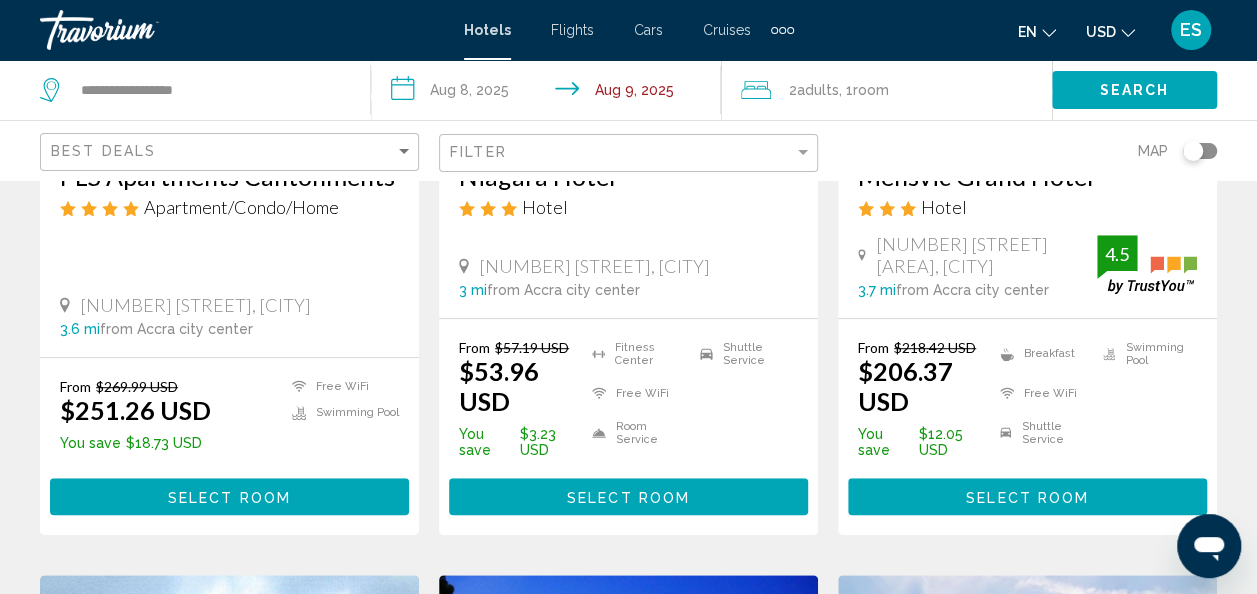 scroll, scrollTop: 0, scrollLeft: 0, axis: both 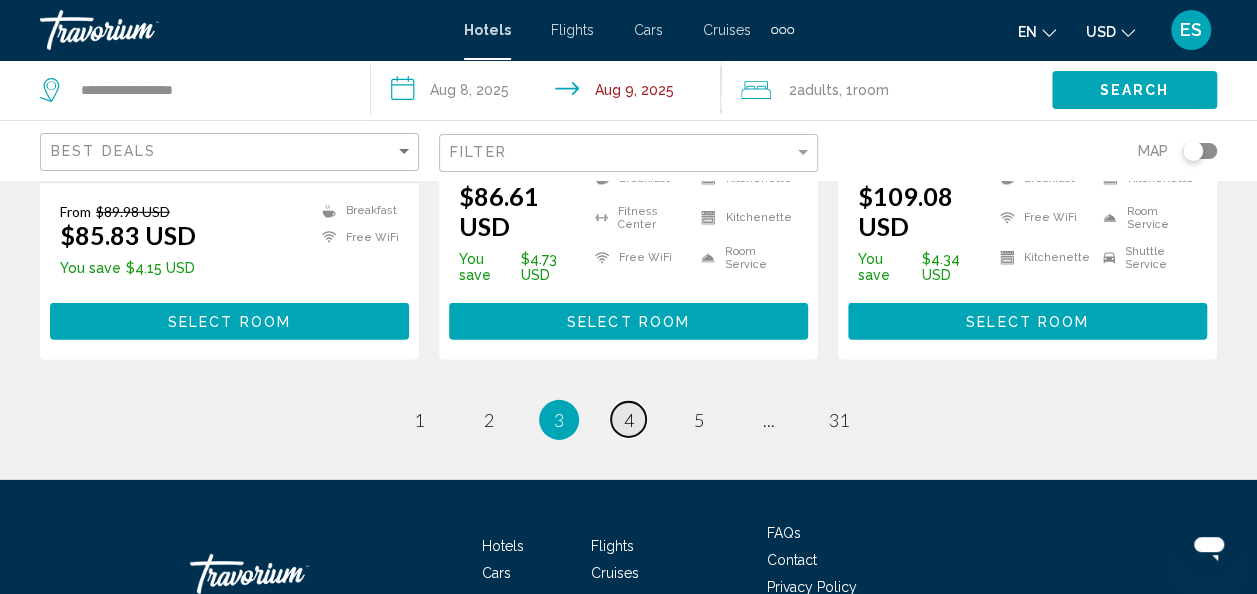 click on "4" at bounding box center (629, 420) 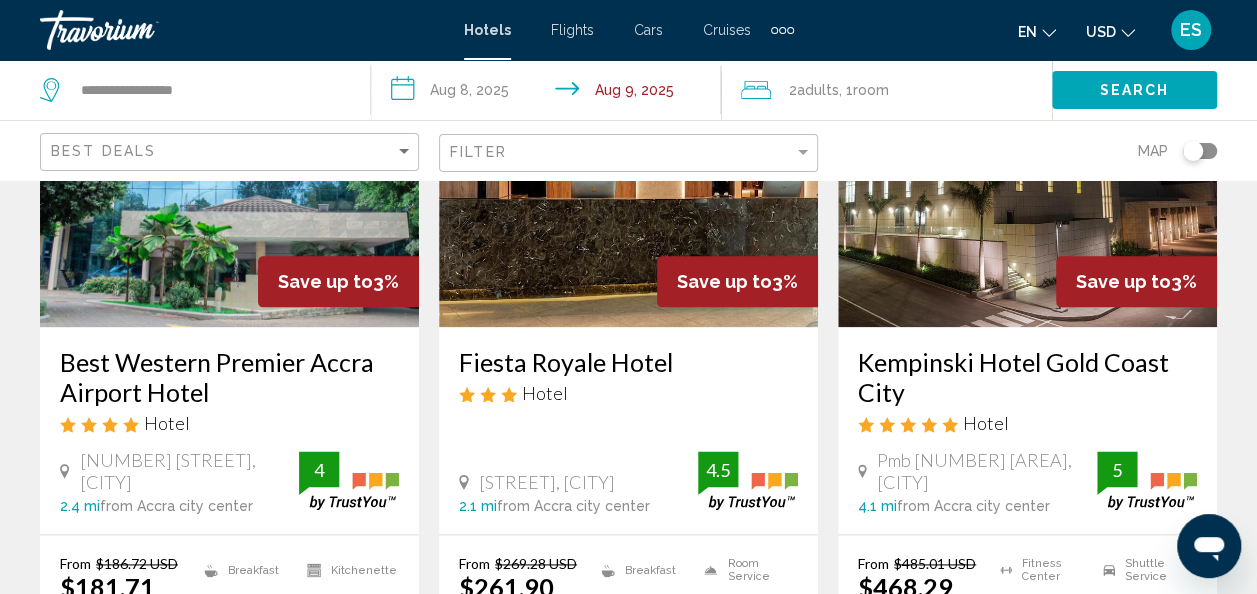 scroll, scrollTop: 1004, scrollLeft: 0, axis: vertical 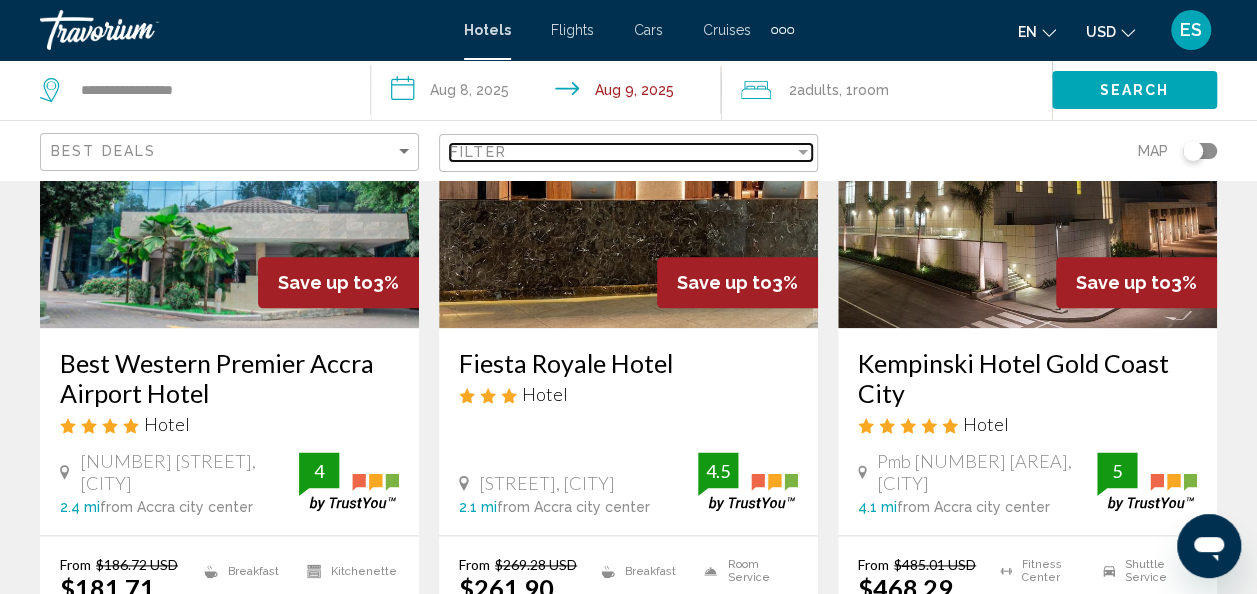 click at bounding box center (803, 152) 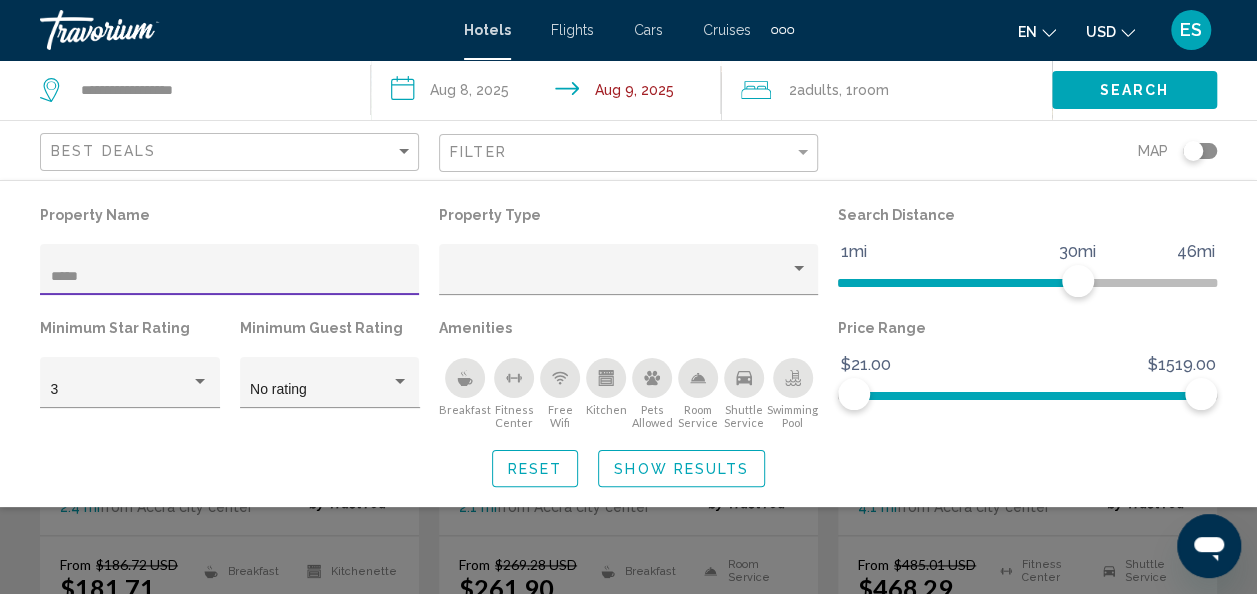 scroll, scrollTop: 673, scrollLeft: 0, axis: vertical 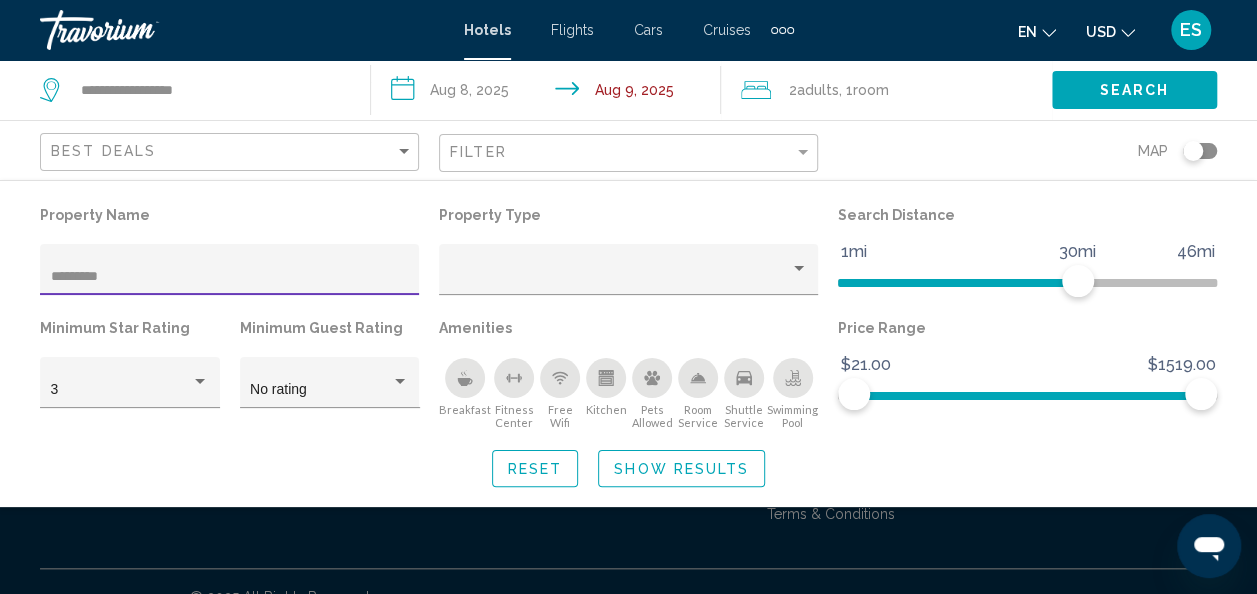 type on "********" 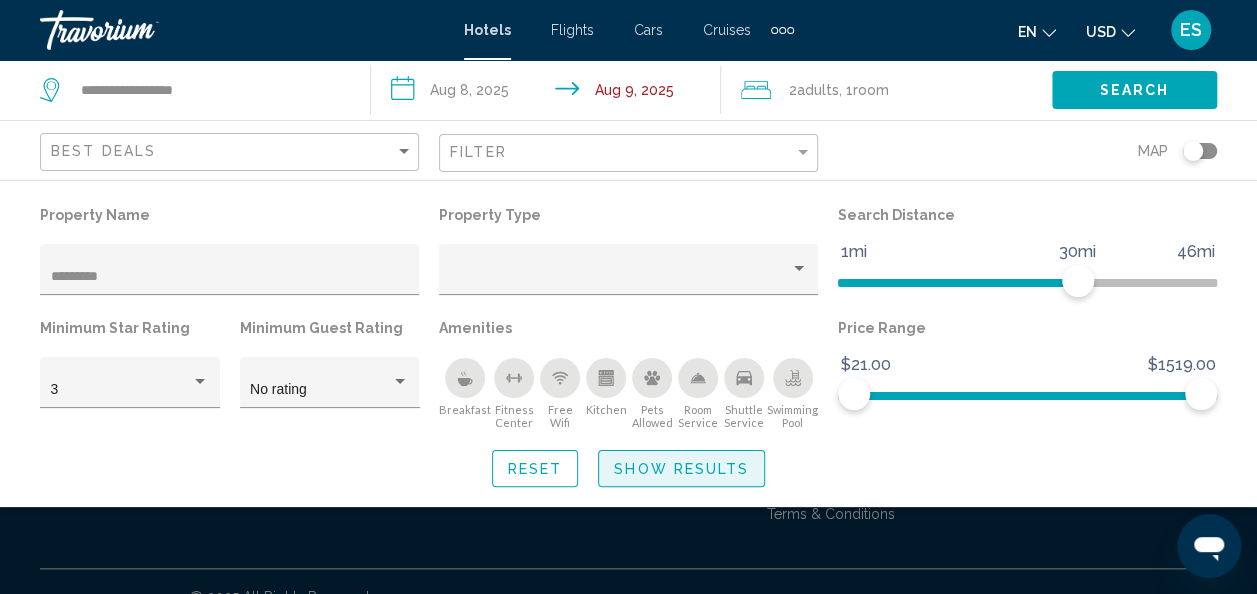 click on "Show Results" 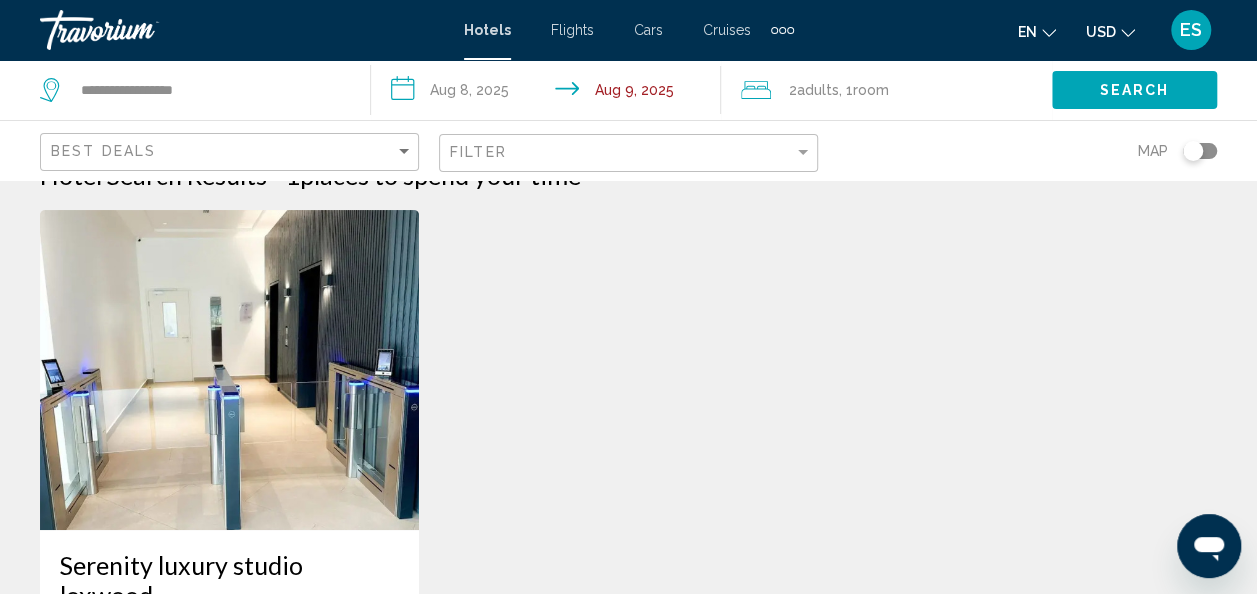 scroll, scrollTop: 0, scrollLeft: 0, axis: both 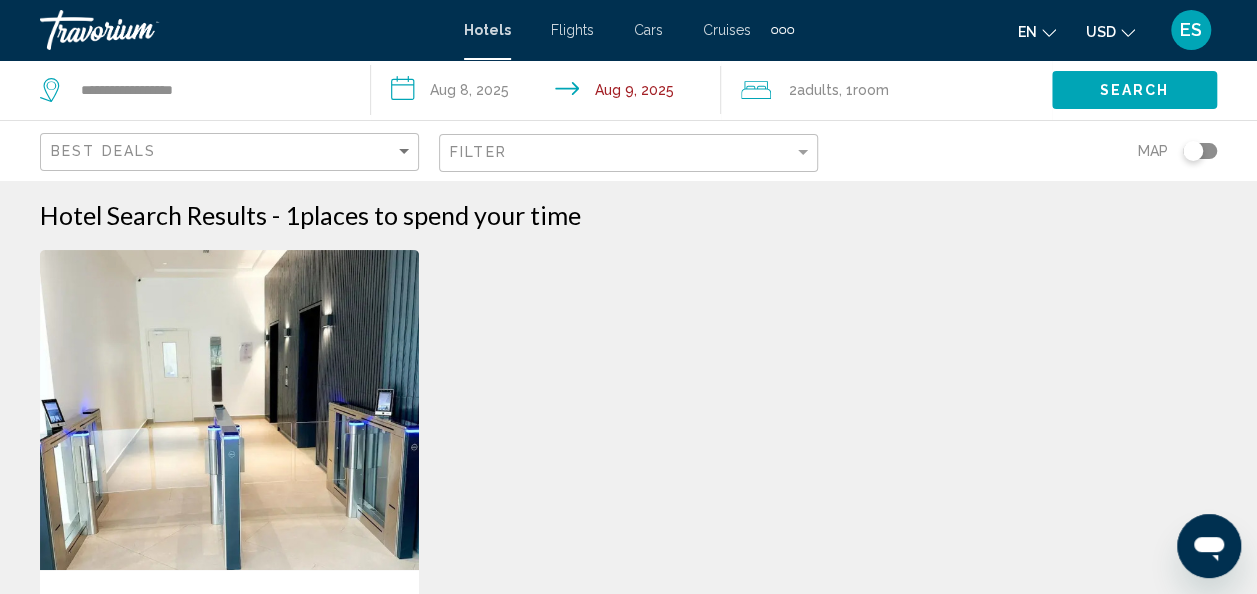 click at bounding box center (229, 410) 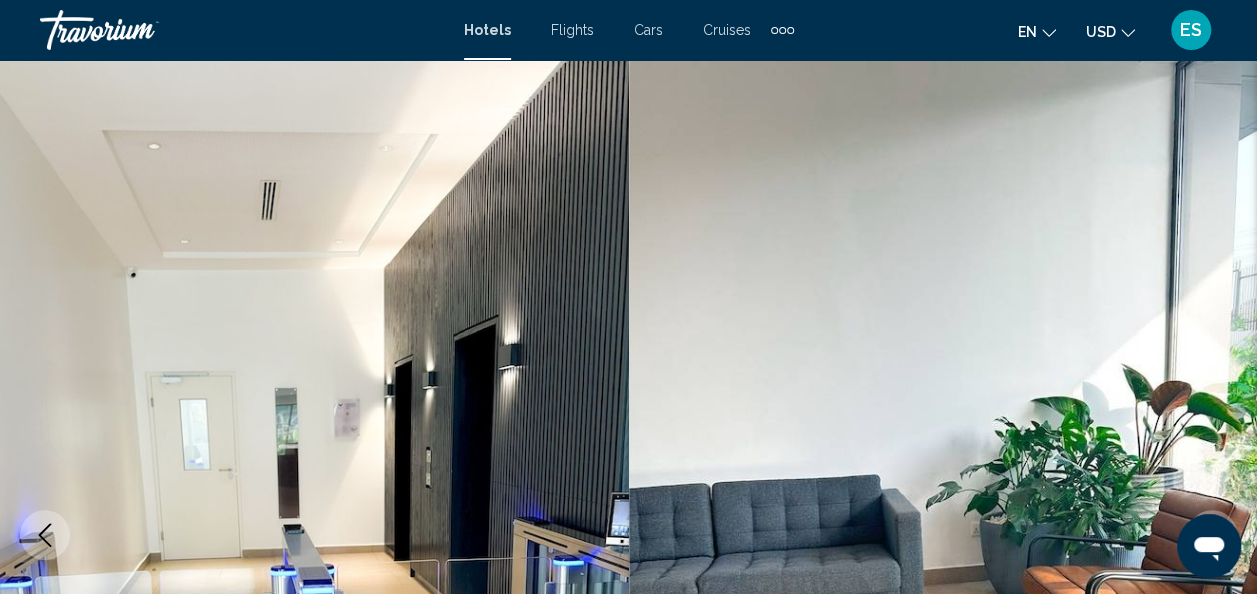 scroll, scrollTop: 238, scrollLeft: 0, axis: vertical 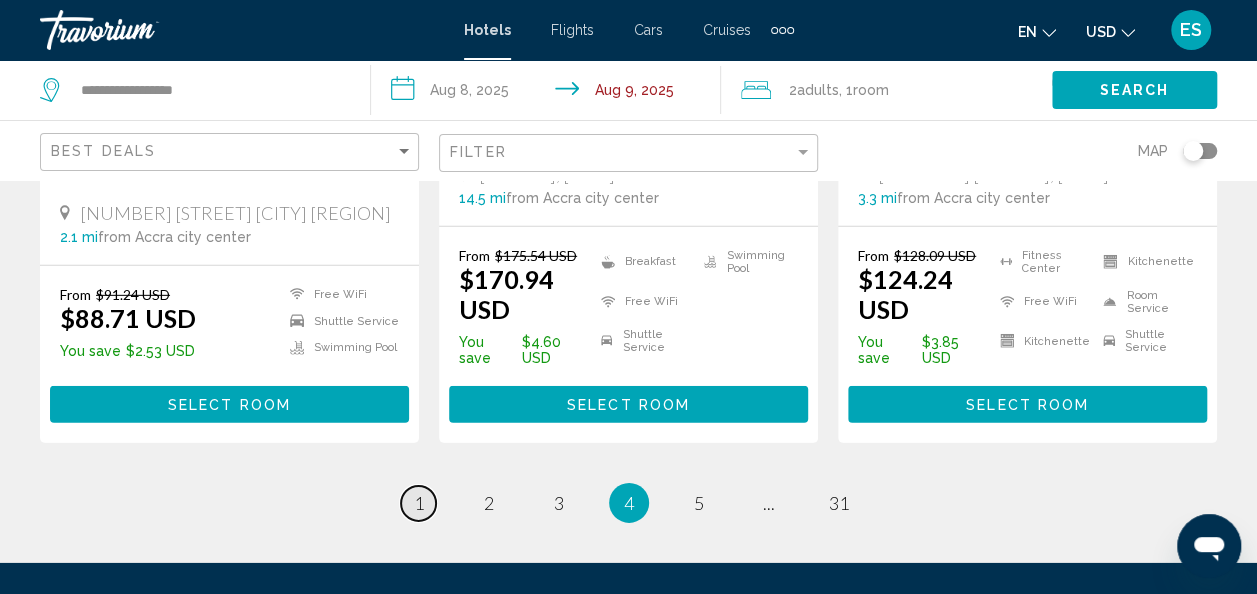 click on "page  1" at bounding box center [418, 503] 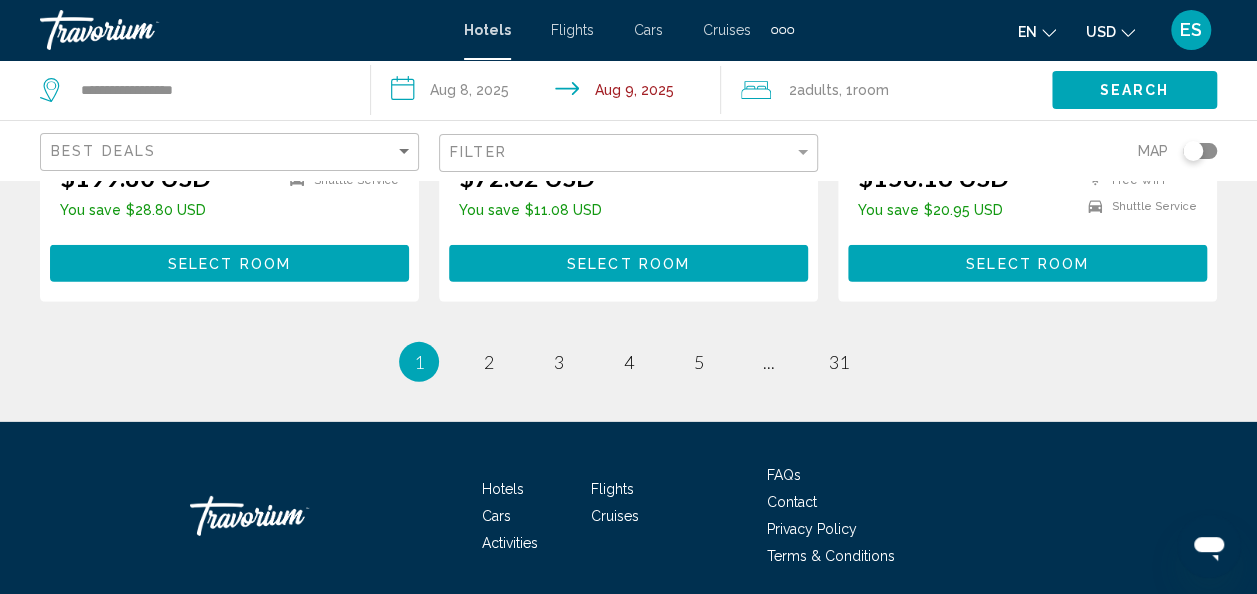 scroll, scrollTop: 2895, scrollLeft: 0, axis: vertical 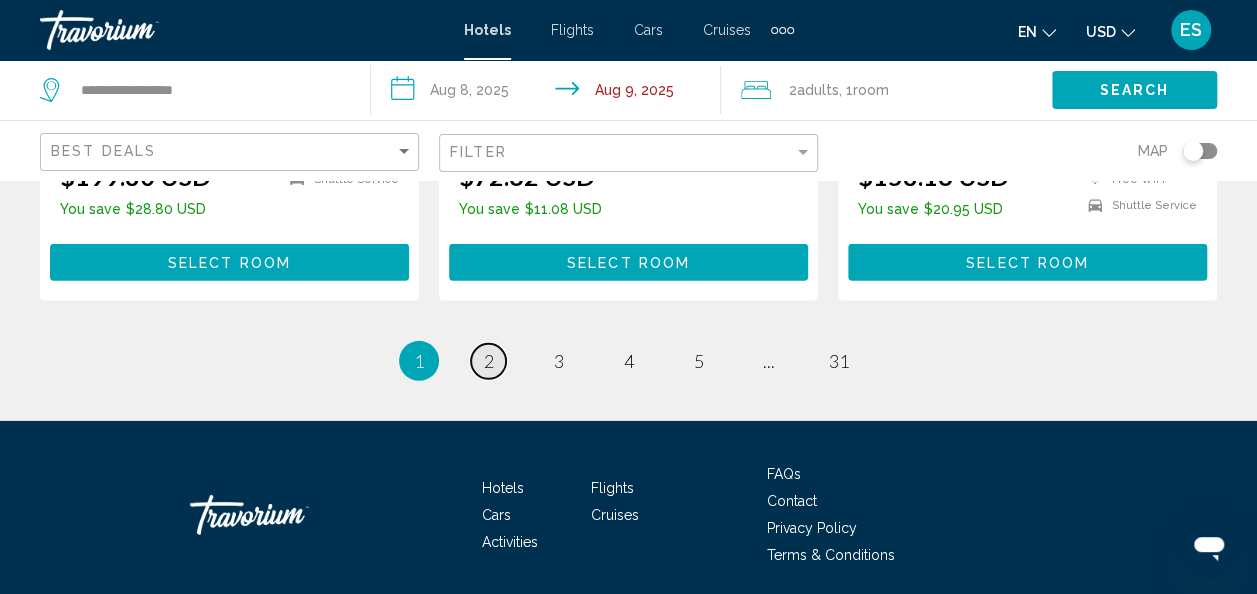 click on "page  2" at bounding box center [488, 361] 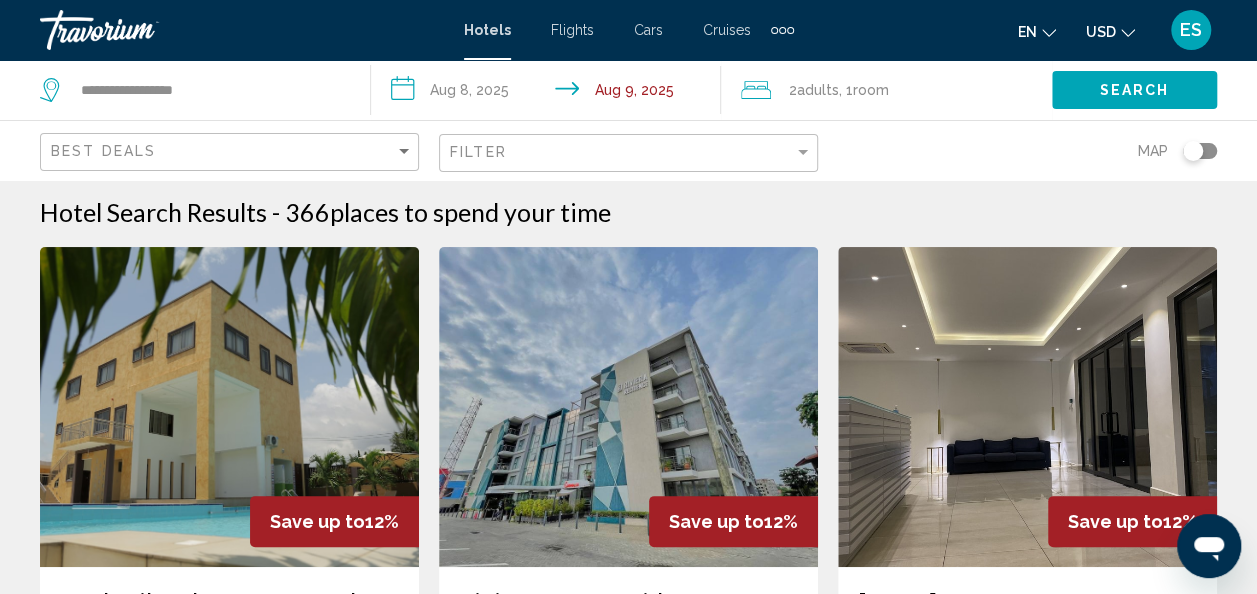 scroll, scrollTop: 0, scrollLeft: 0, axis: both 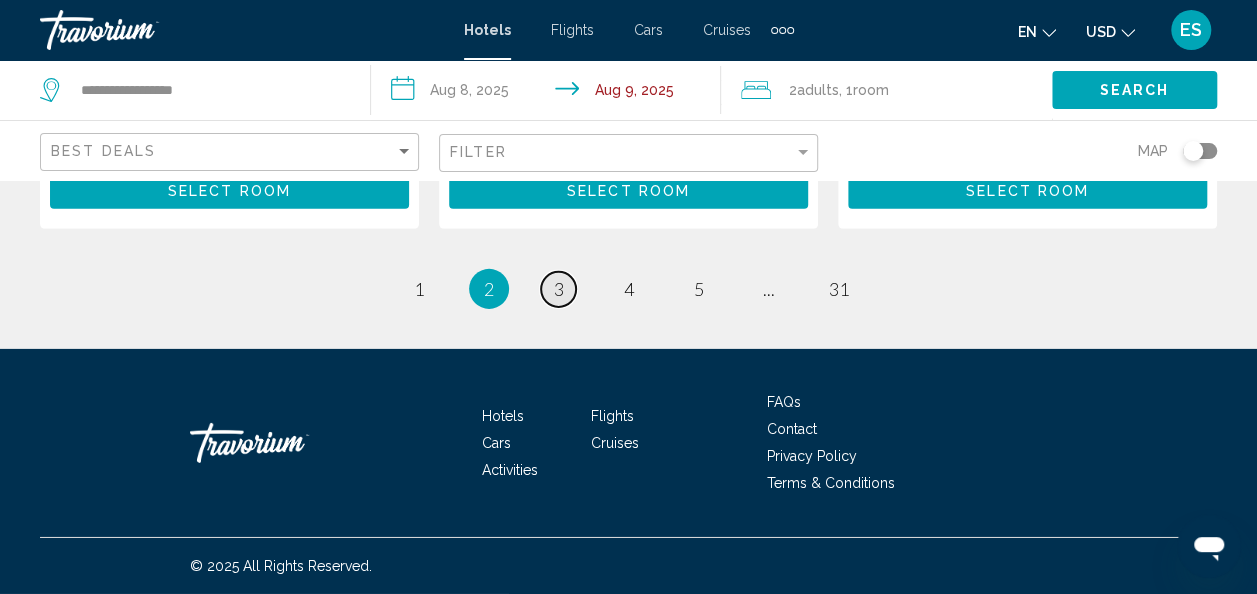 click on "page  3" at bounding box center (558, 289) 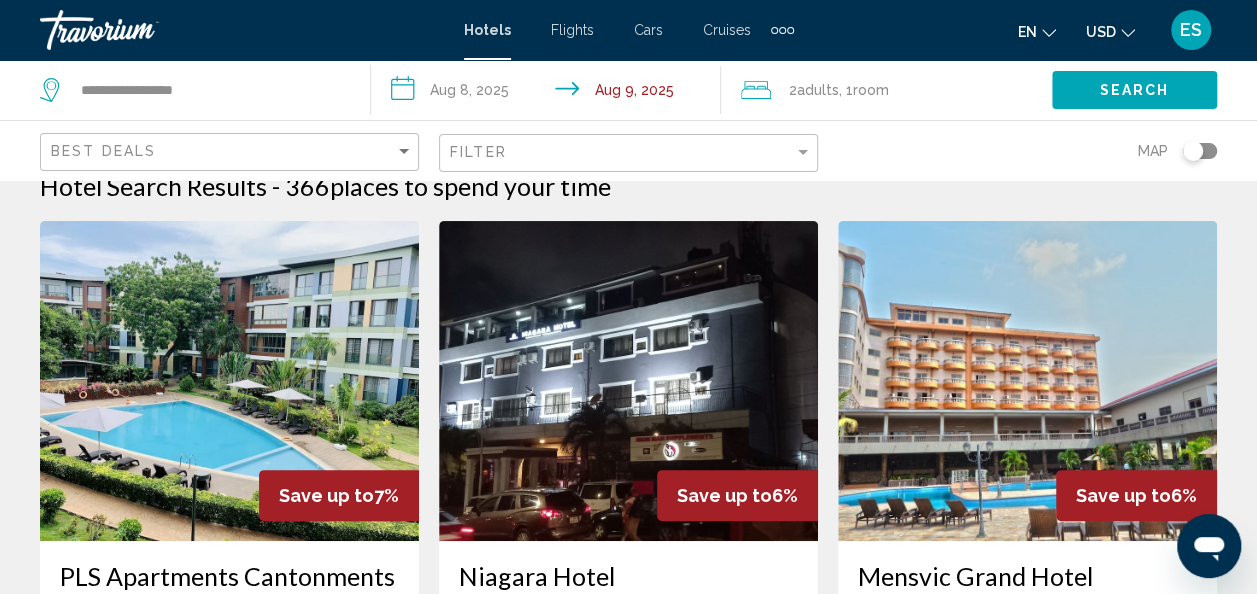 scroll, scrollTop: 0, scrollLeft: 0, axis: both 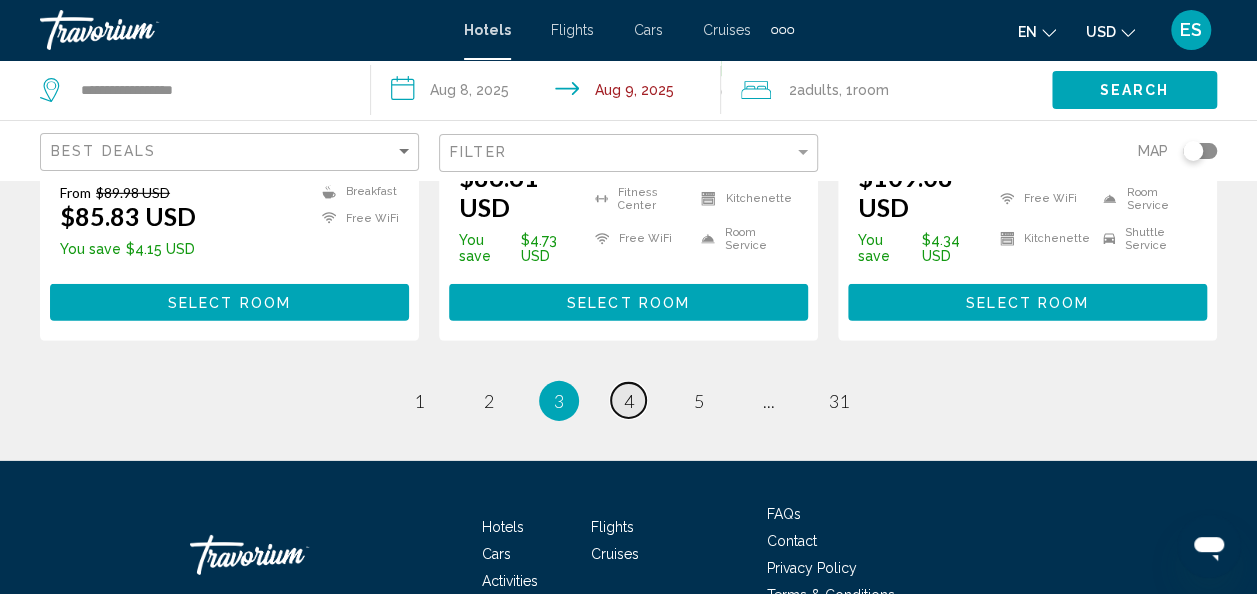 click on "4" at bounding box center [629, 401] 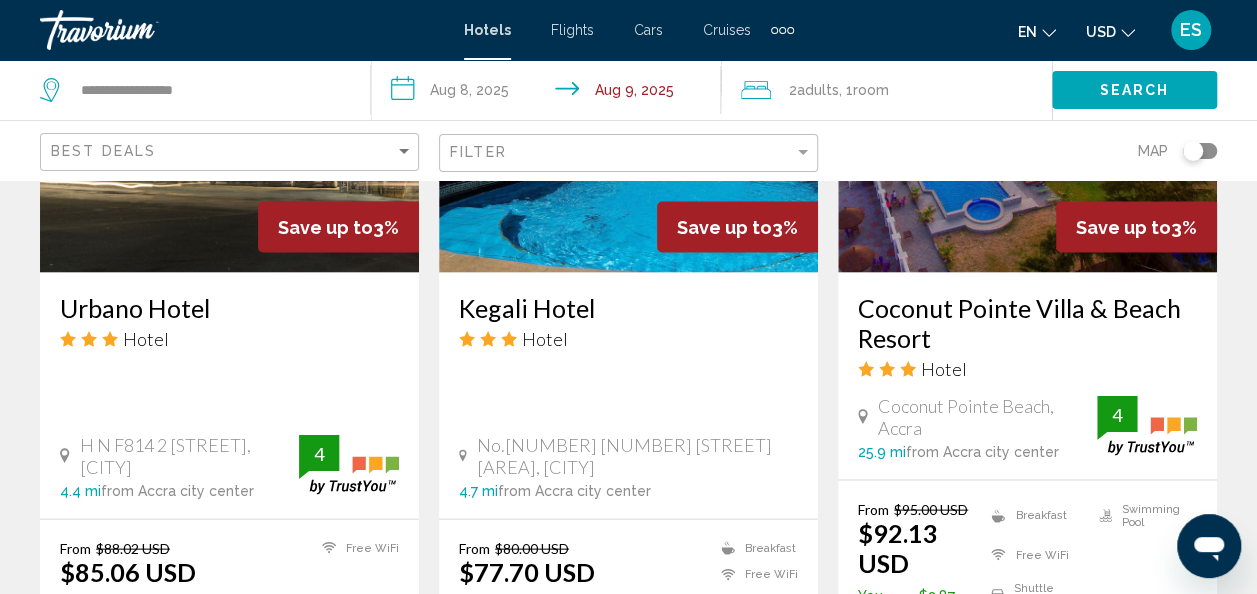 scroll, scrollTop: 1848, scrollLeft: 0, axis: vertical 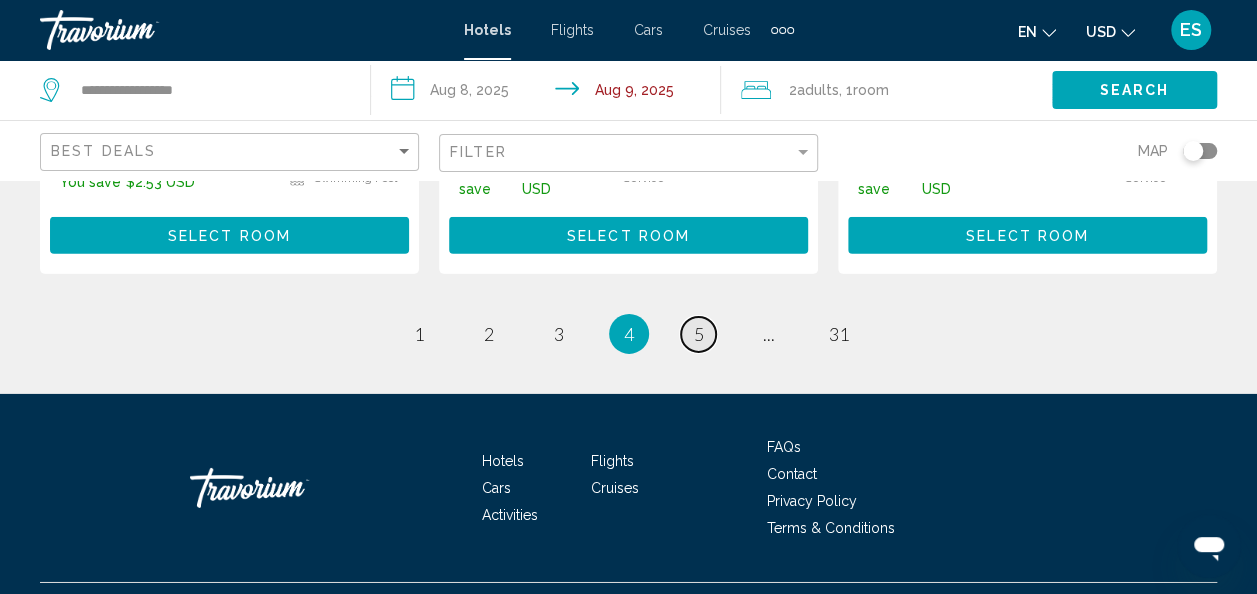 click on "5" at bounding box center (699, 334) 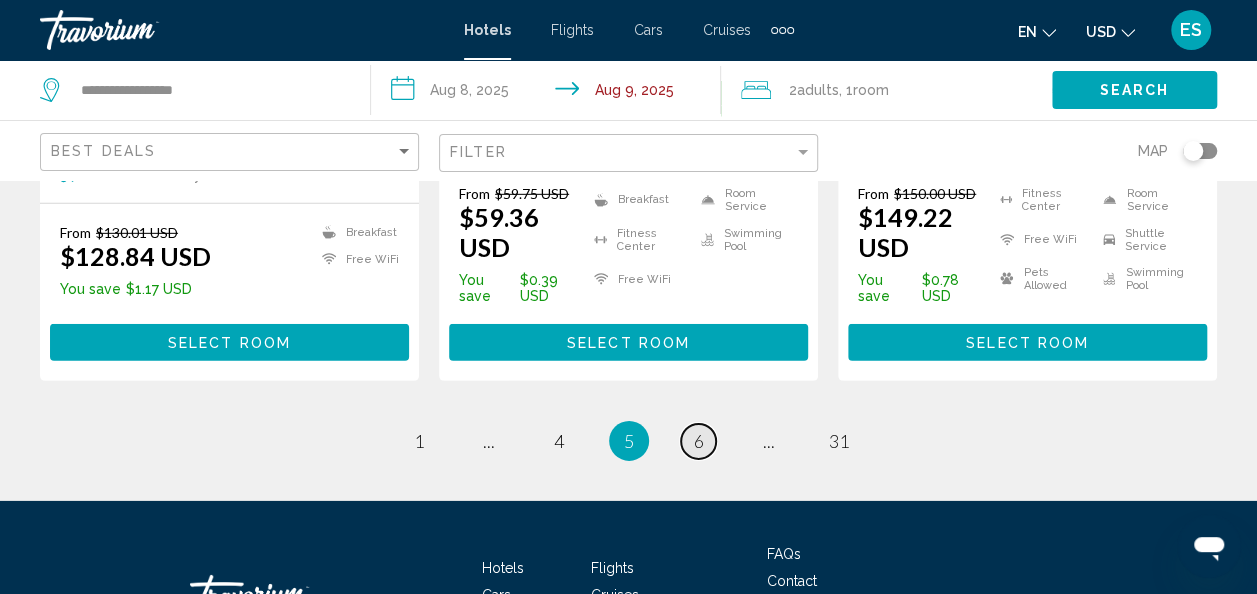 scroll, scrollTop: 2893, scrollLeft: 0, axis: vertical 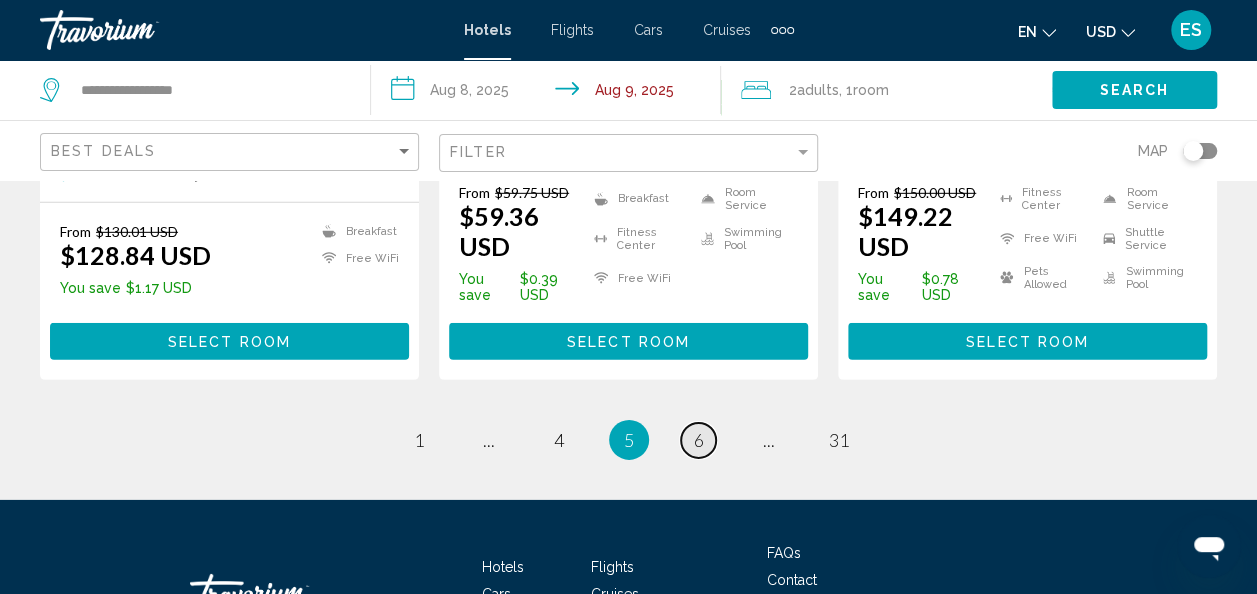 click on "6" at bounding box center [699, 440] 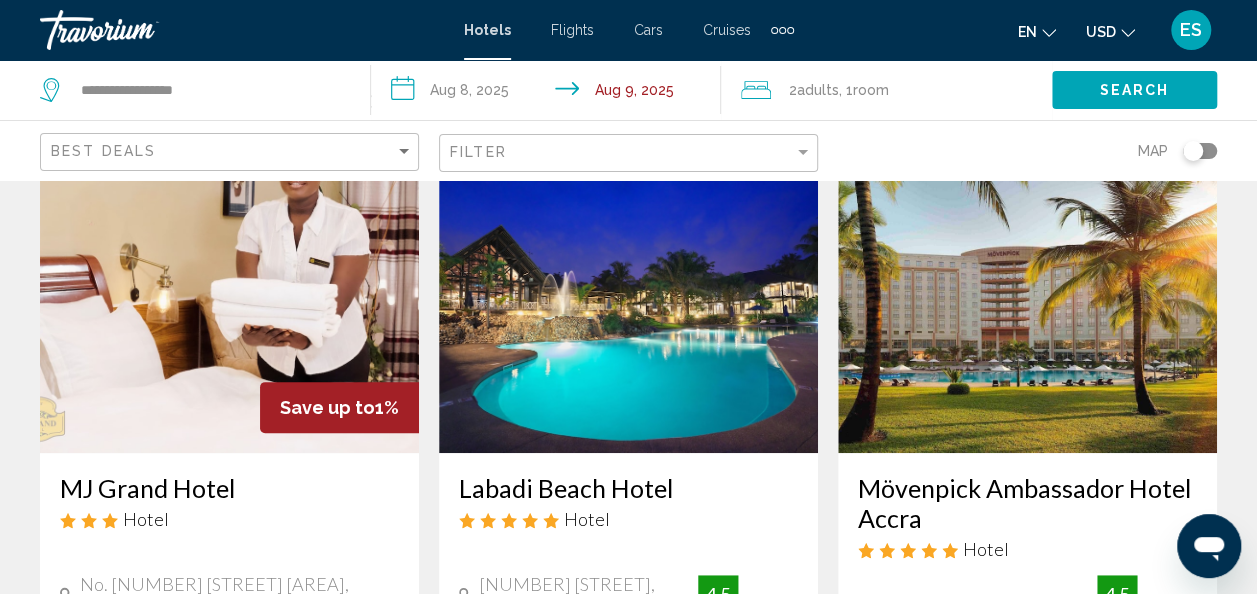 scroll, scrollTop: 0, scrollLeft: 0, axis: both 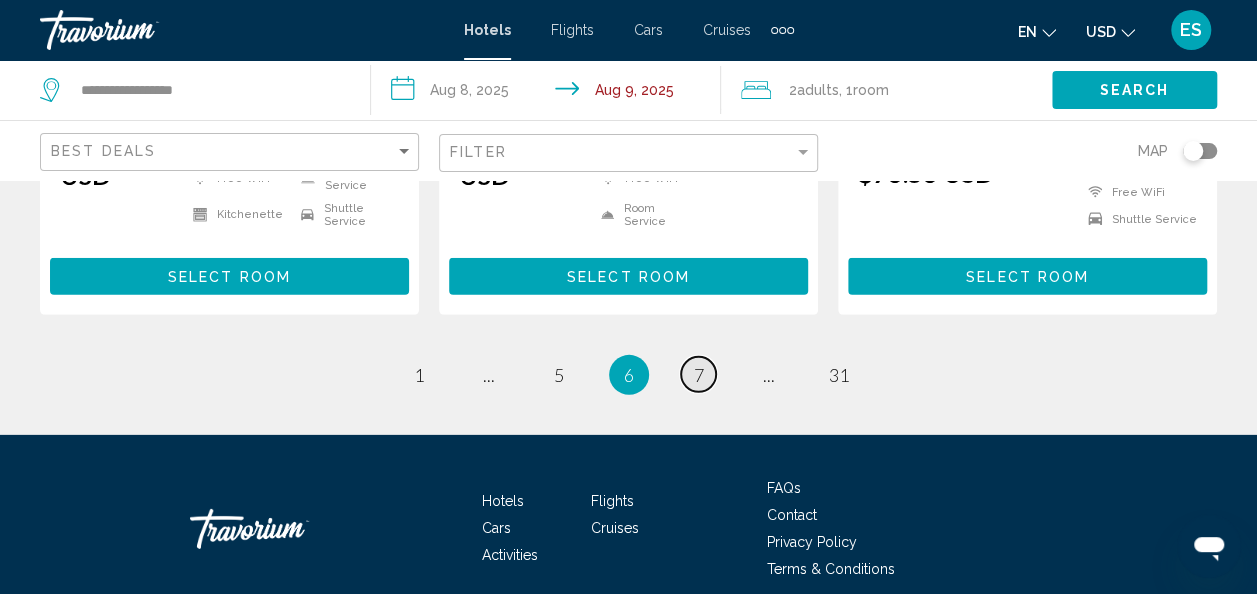 click on "7" at bounding box center [699, 375] 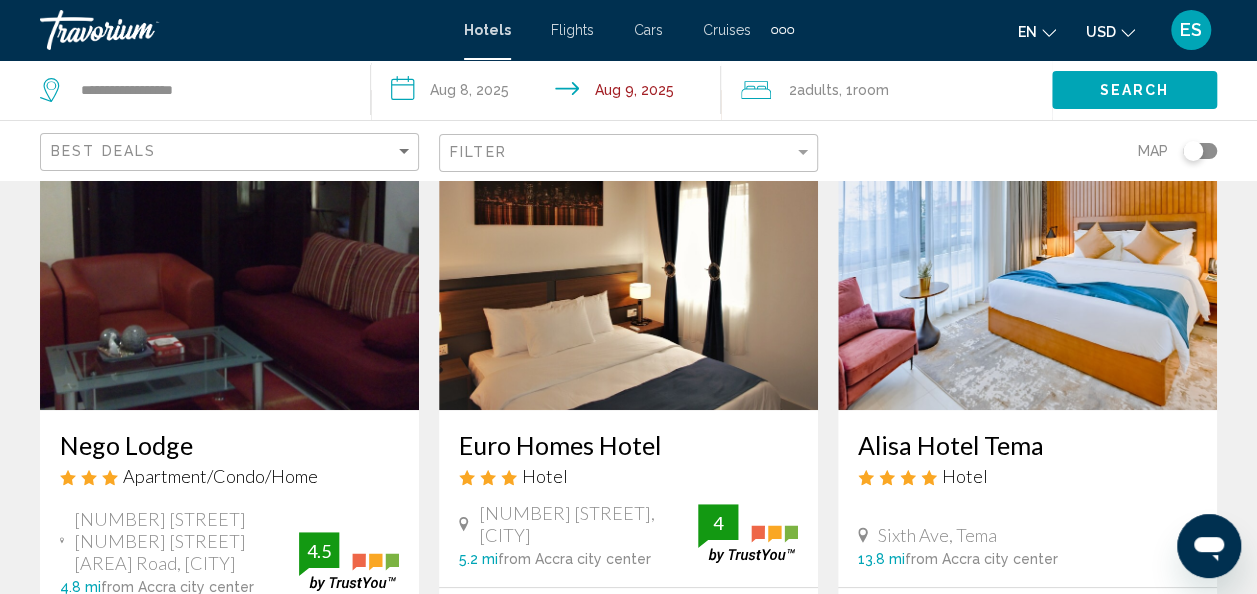 scroll, scrollTop: 0, scrollLeft: 0, axis: both 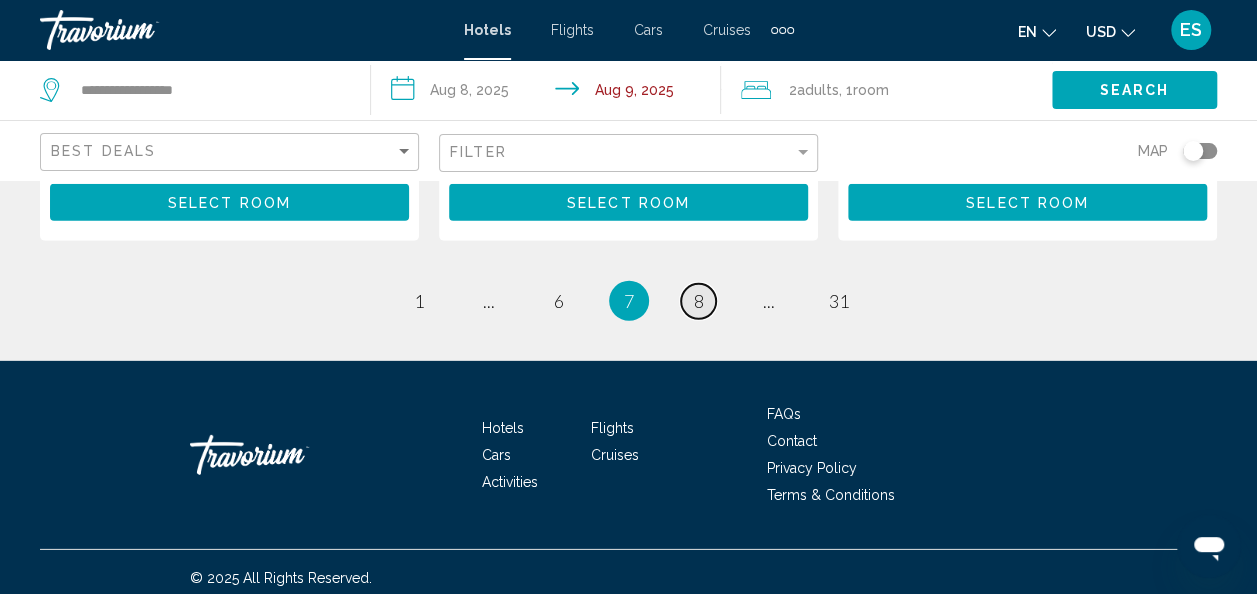 click on "8" at bounding box center (699, 301) 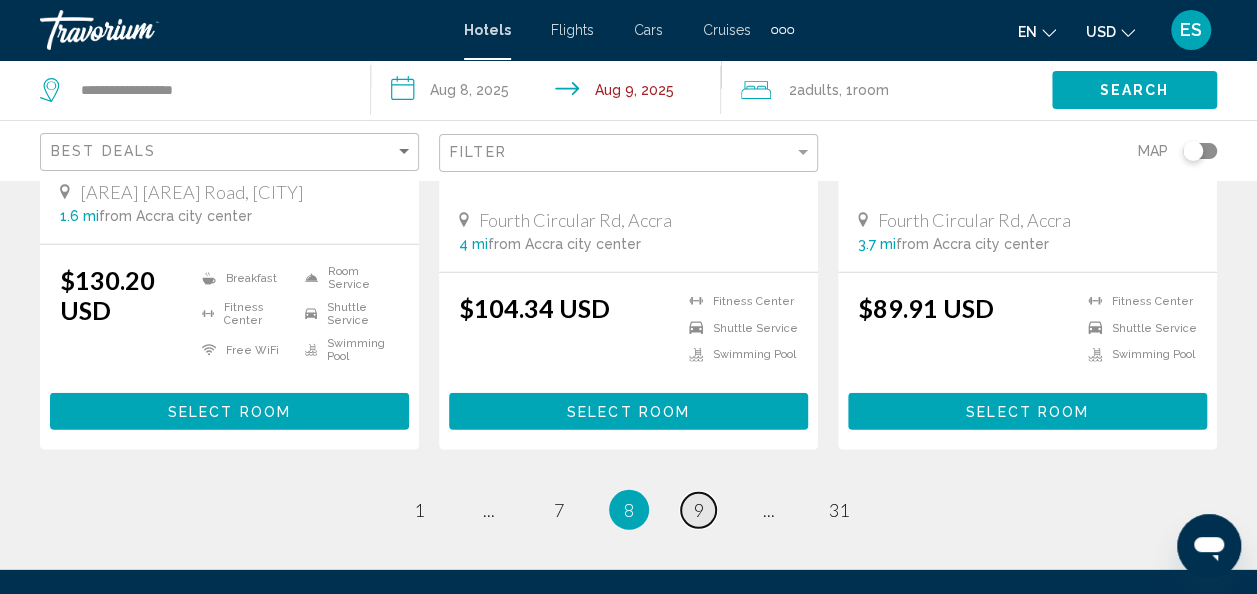 scroll, scrollTop: 2690, scrollLeft: 0, axis: vertical 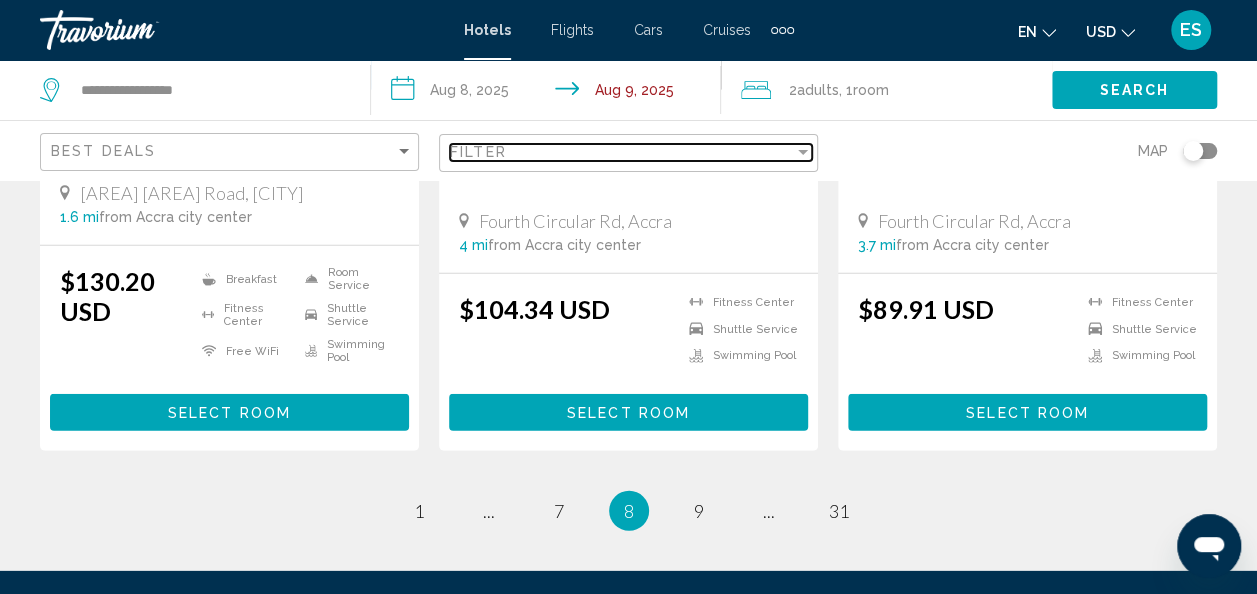 click on "Filter" at bounding box center [622, 152] 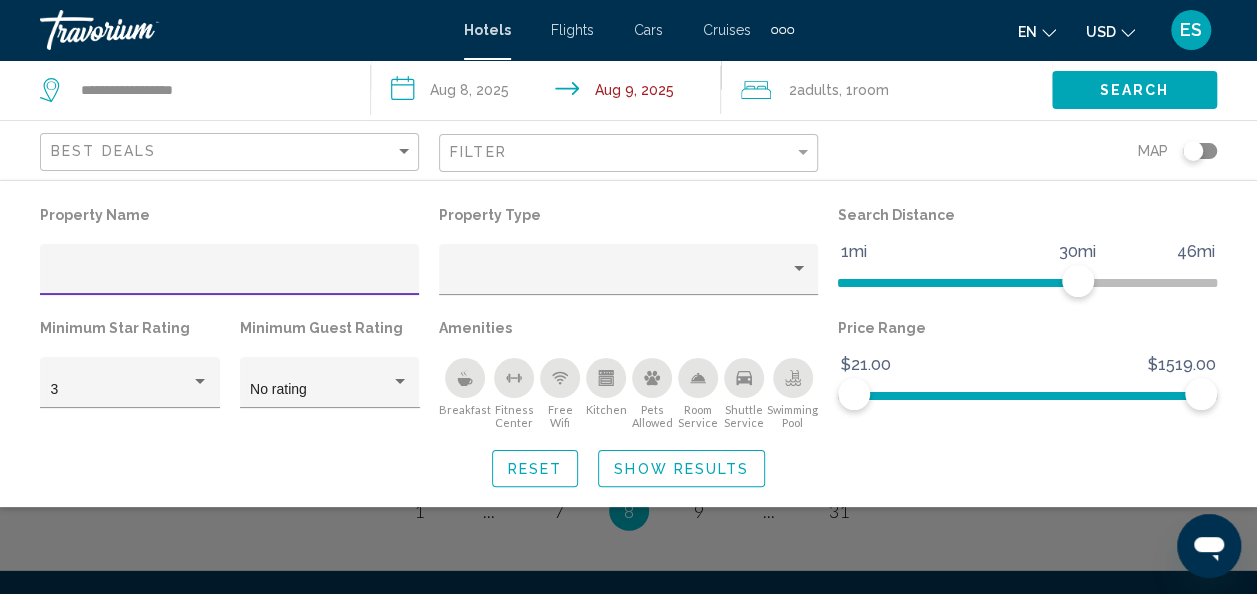 click at bounding box center (230, 277) 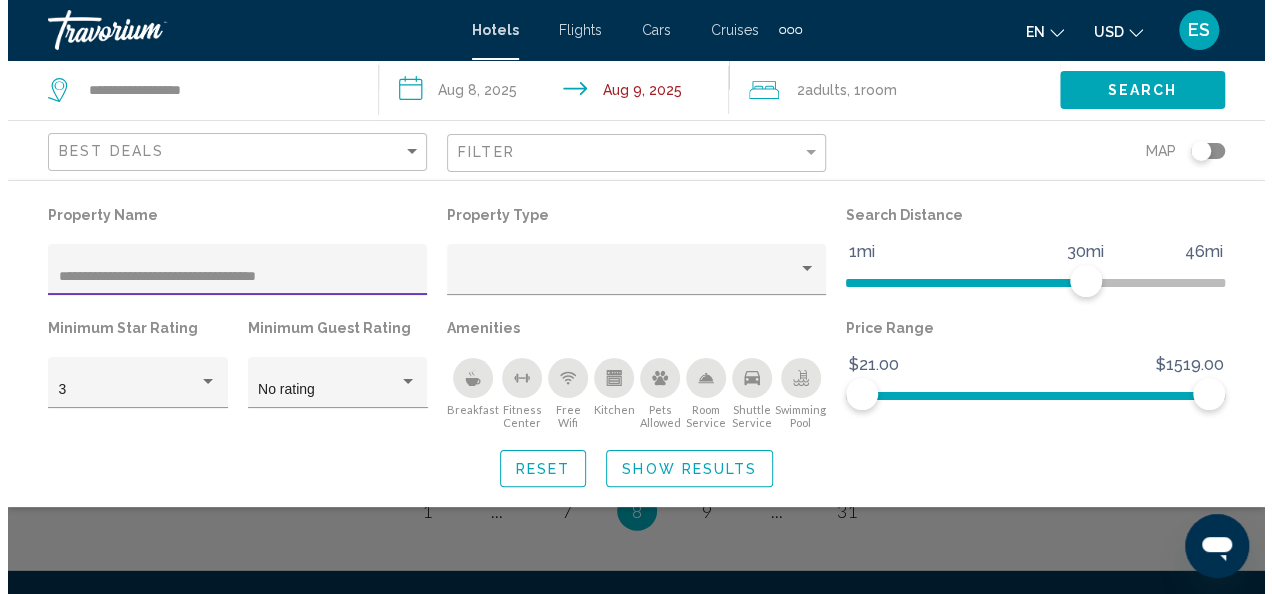 scroll, scrollTop: 0, scrollLeft: 0, axis: both 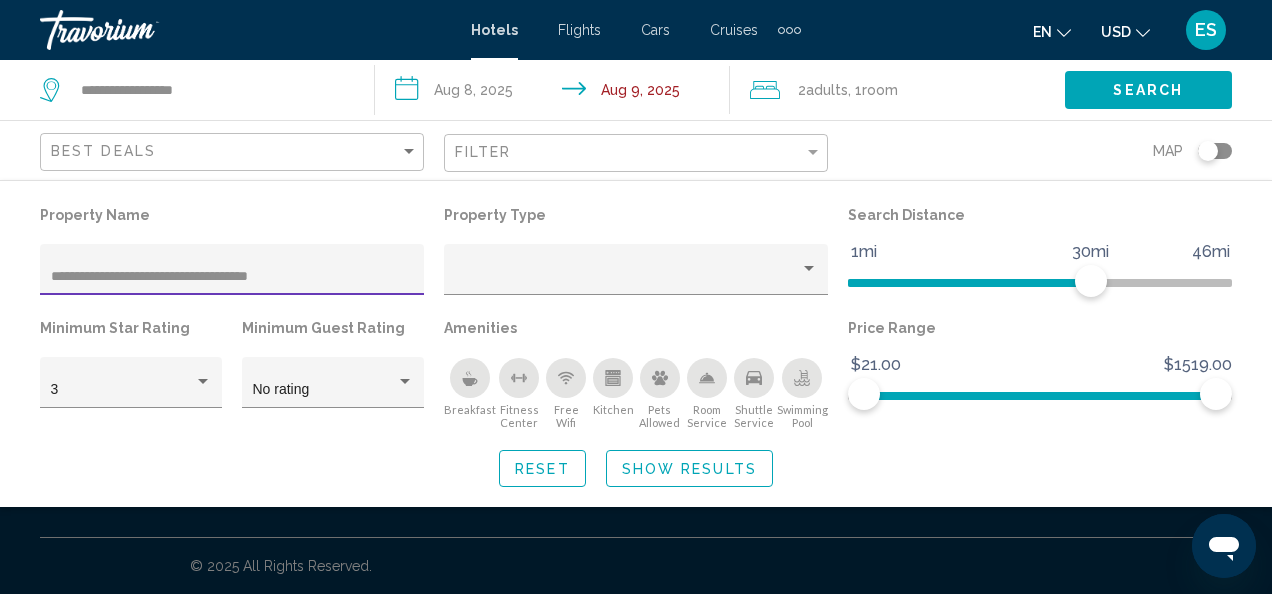 type on "**********" 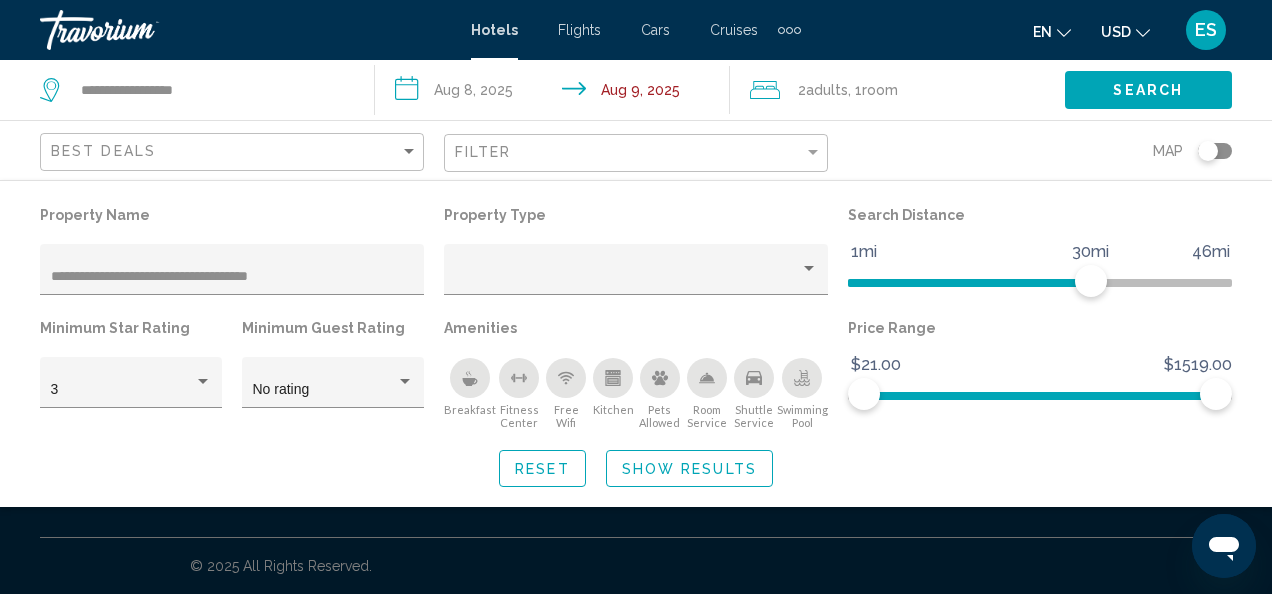 click on "Show Results" 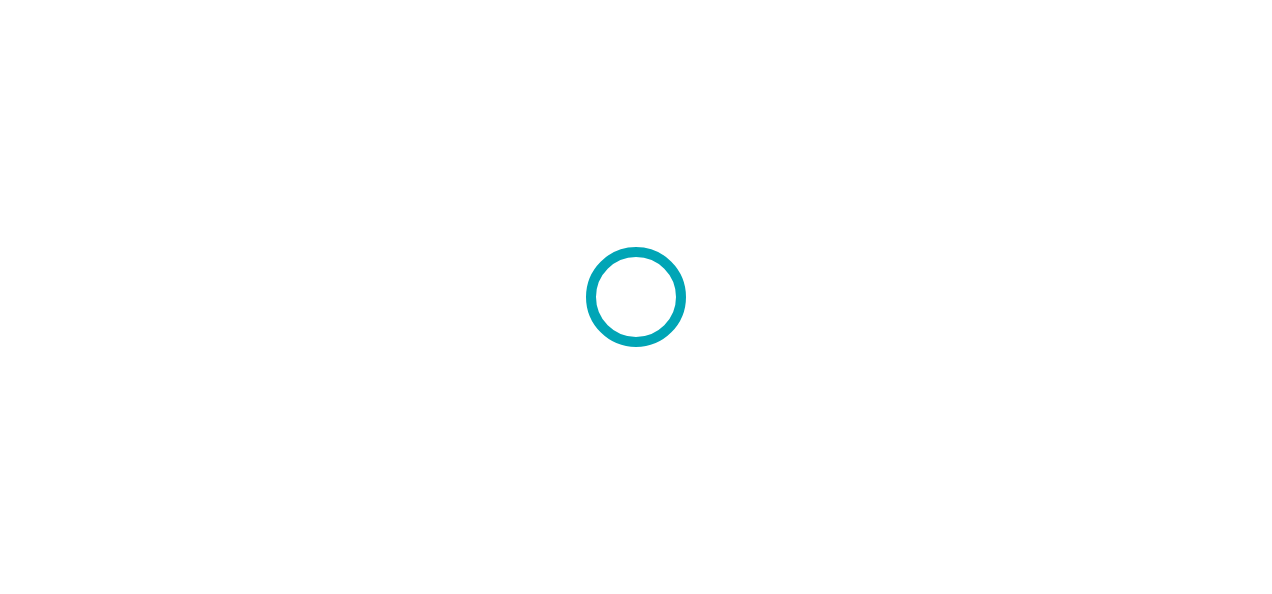 scroll, scrollTop: 0, scrollLeft: 0, axis: both 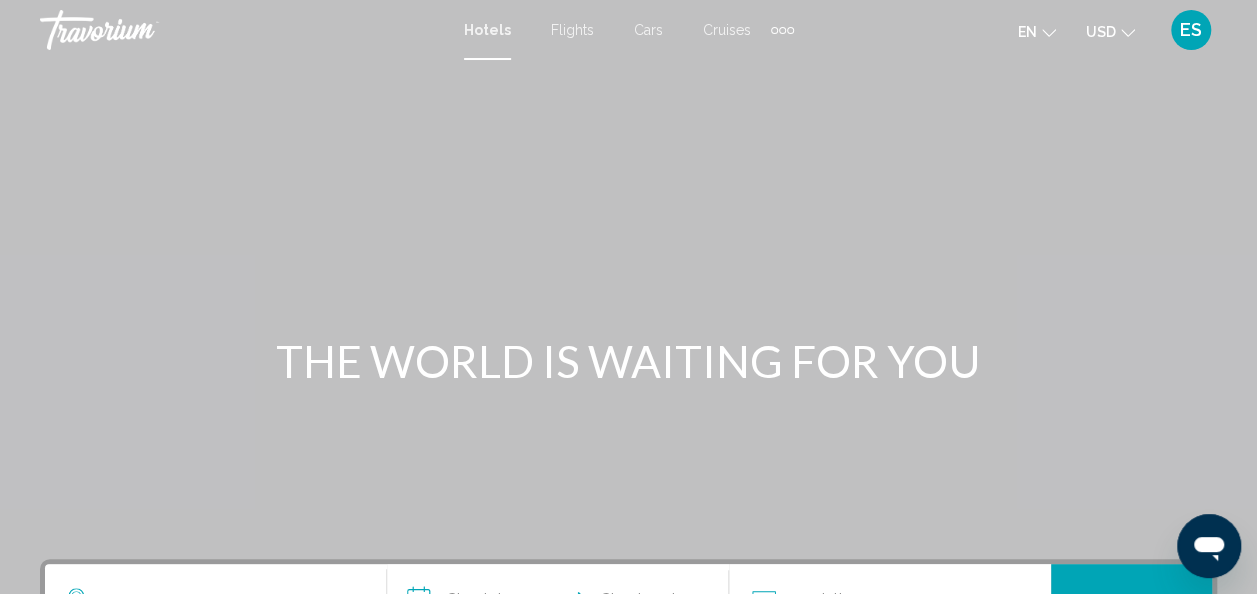 click on "Hotels" at bounding box center (487, 30) 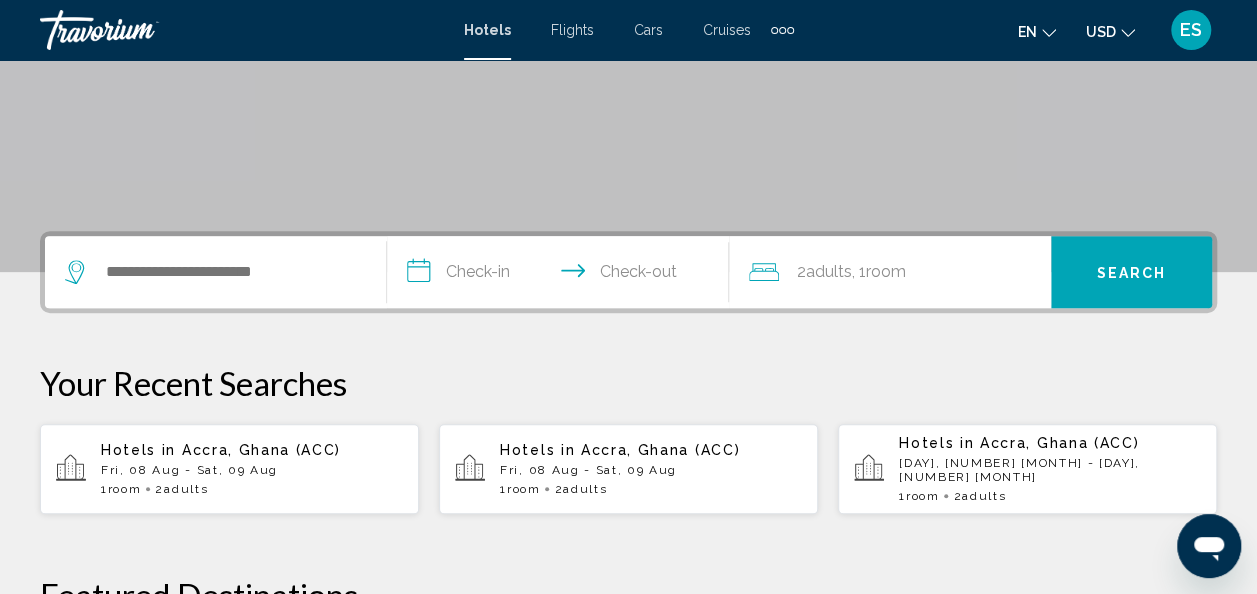 scroll, scrollTop: 332, scrollLeft: 0, axis: vertical 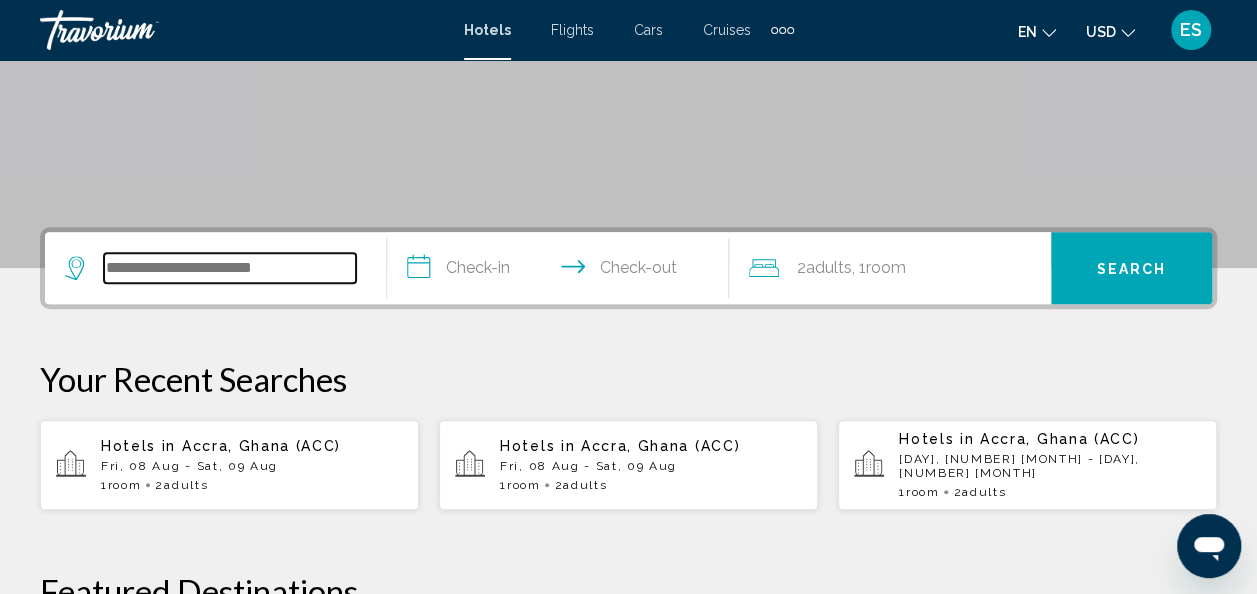click at bounding box center [230, 268] 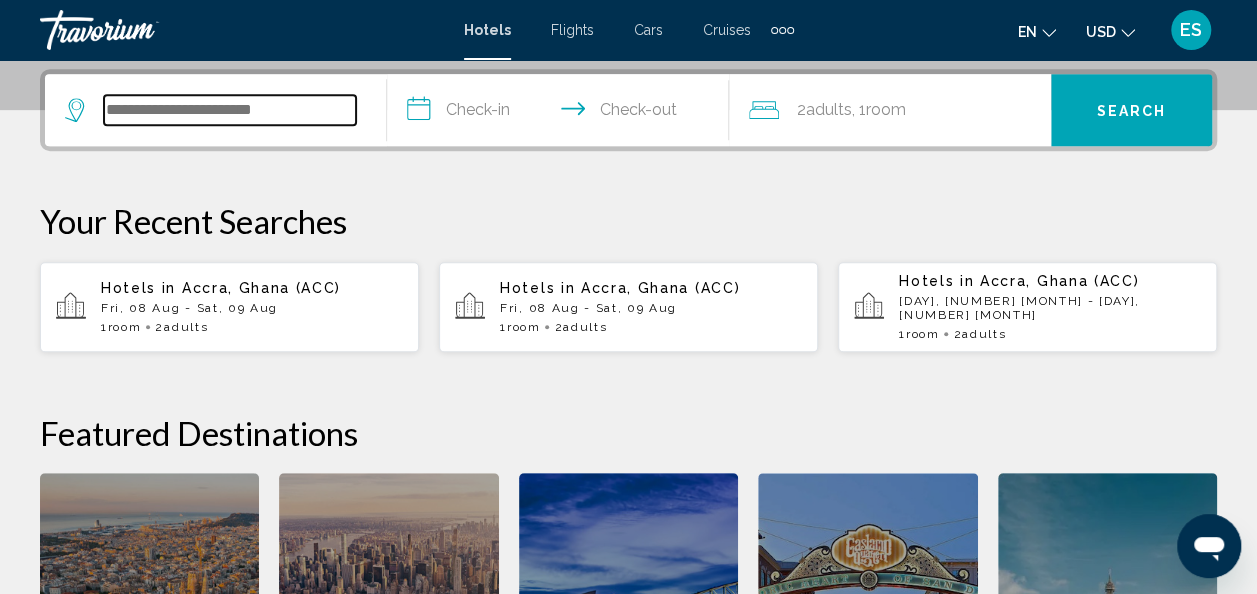 scroll, scrollTop: 494, scrollLeft: 0, axis: vertical 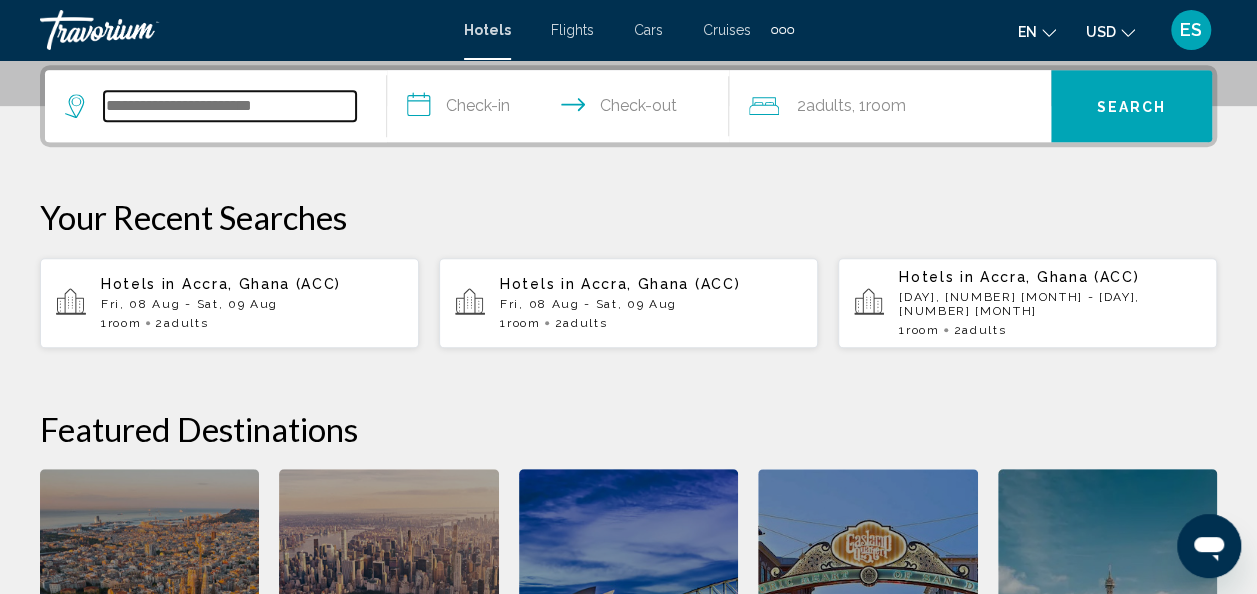 drag, startPoint x: 324, startPoint y: 96, endPoint x: 0, endPoint y: 129, distance: 325.6762 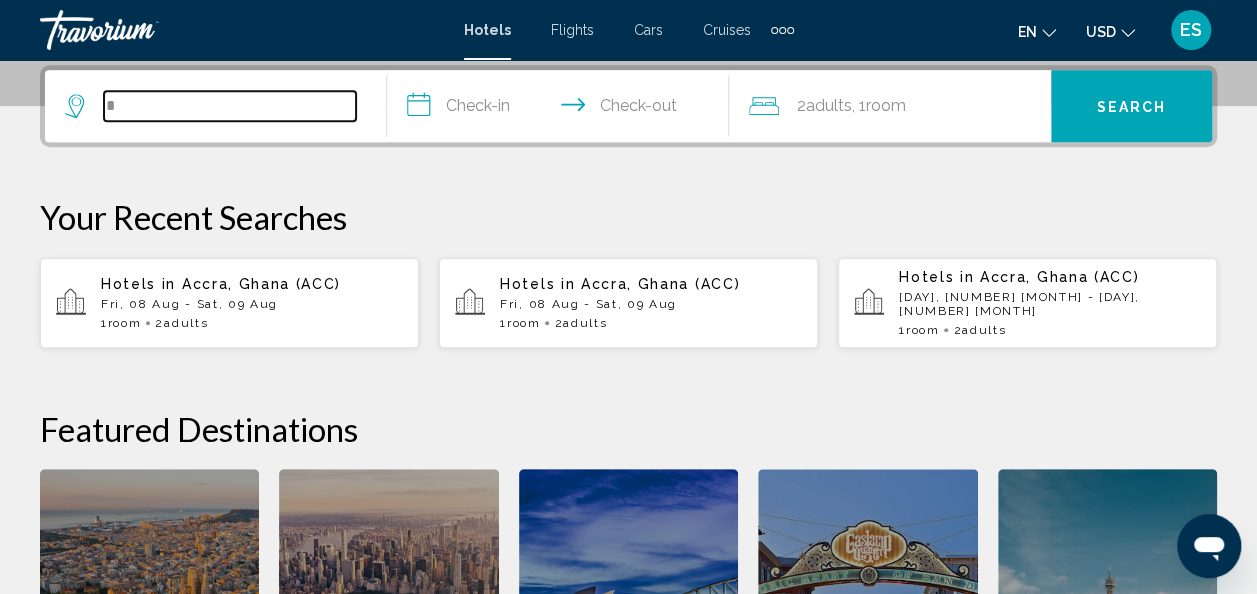 type on "**********" 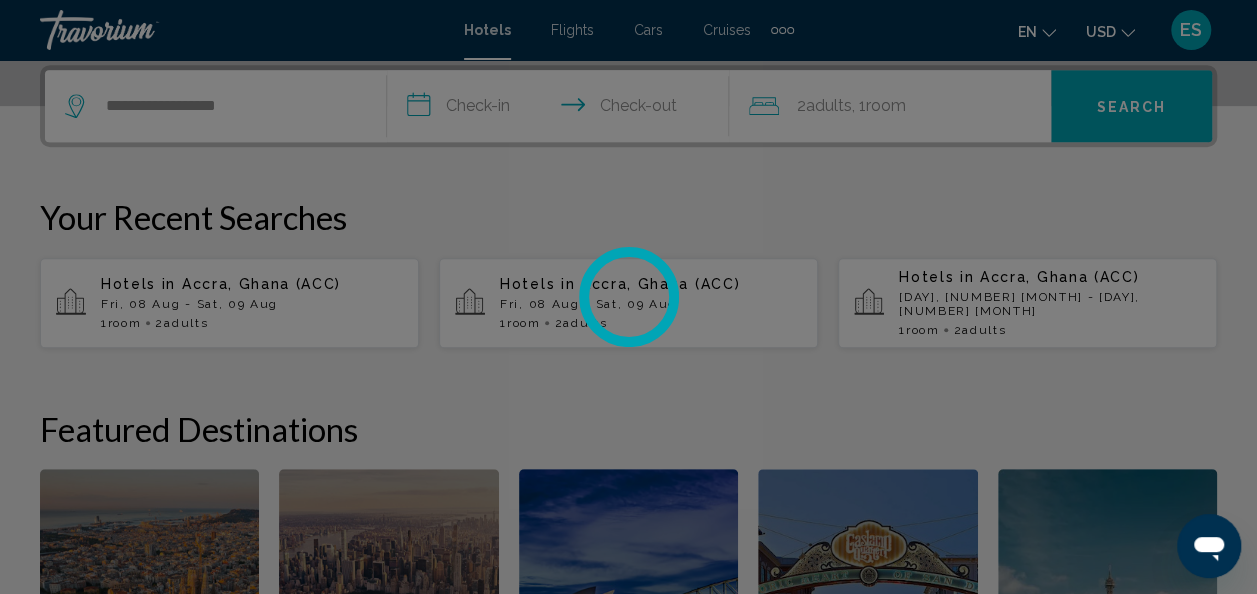 click at bounding box center (628, 297) 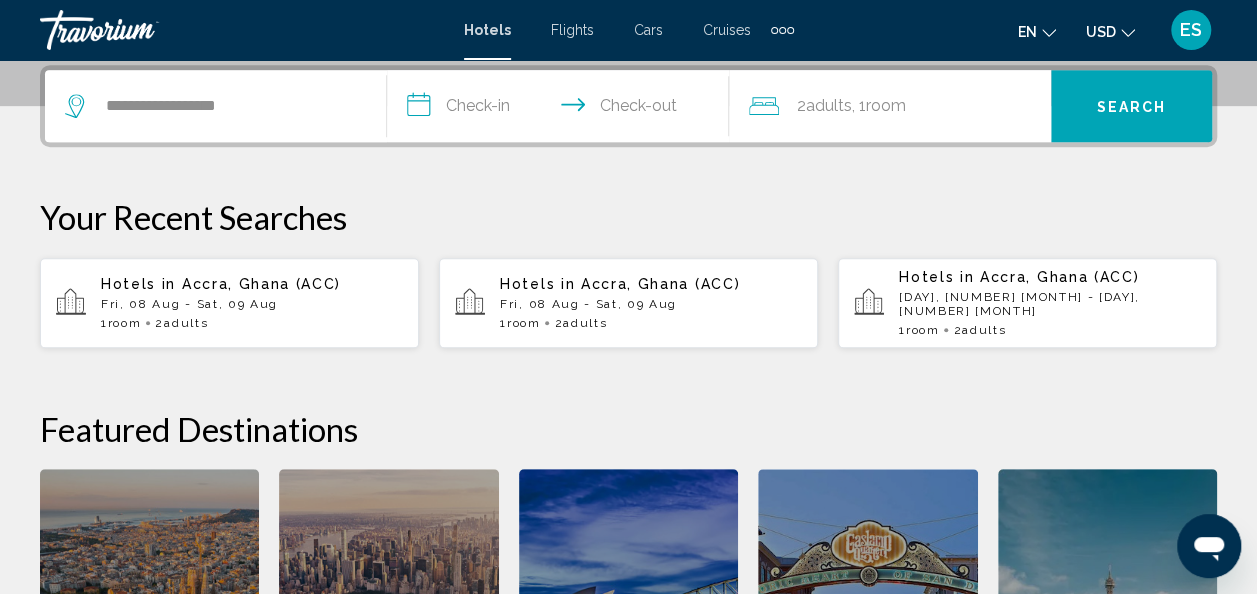 click on "**********" at bounding box center (562, 109) 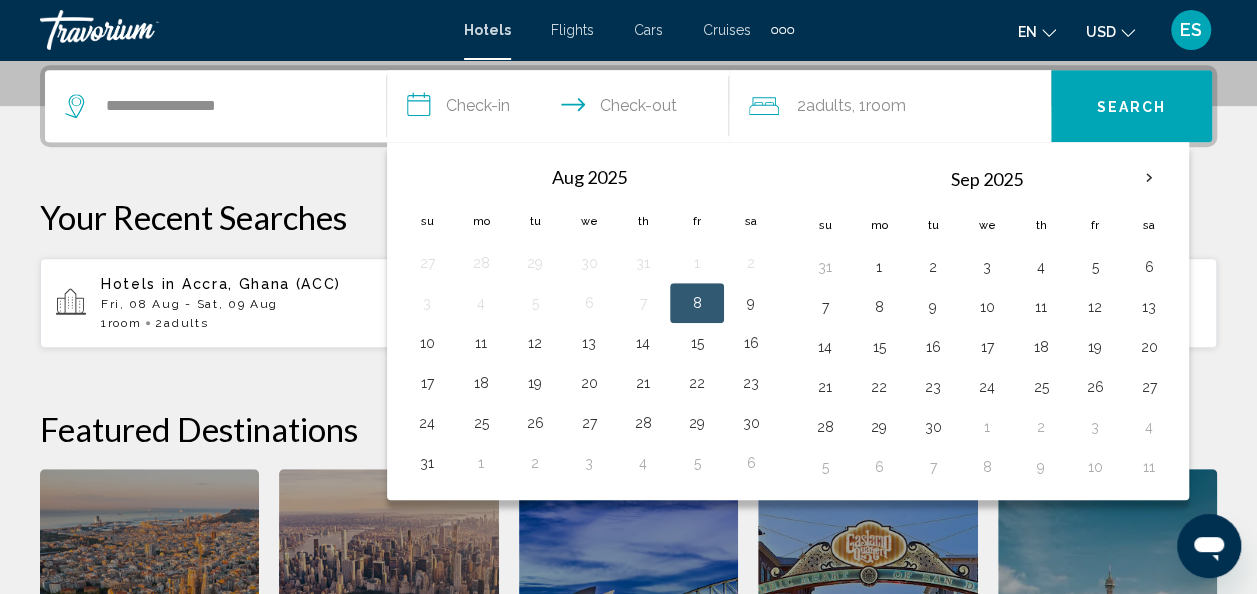 click on "8" at bounding box center [697, 303] 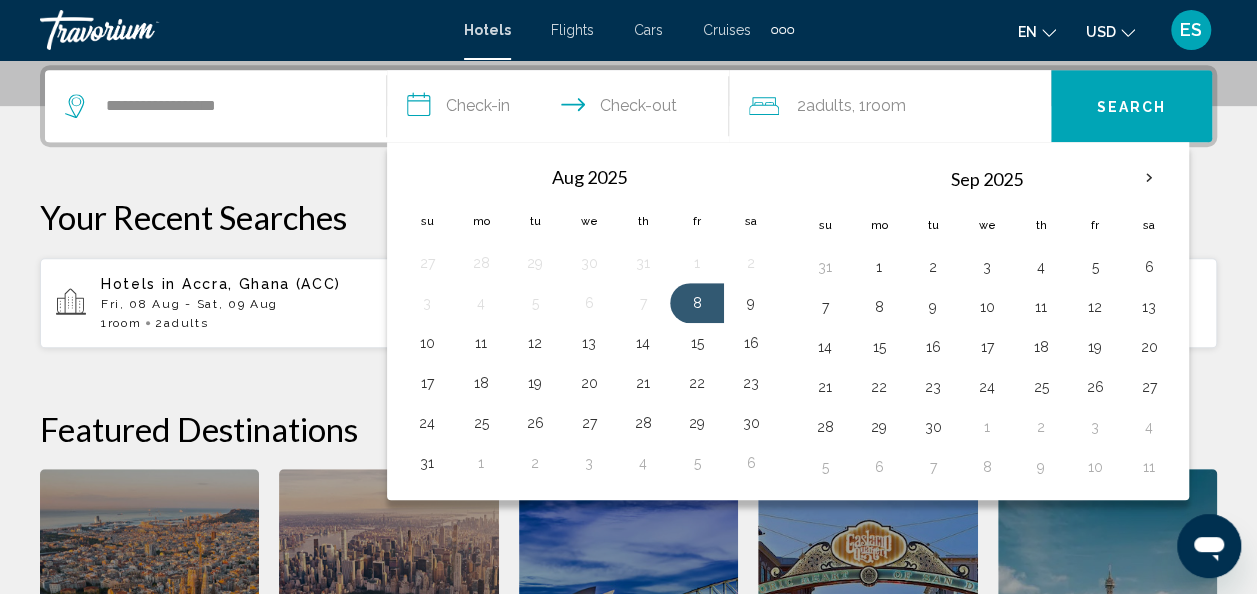 click on "**********" at bounding box center [562, 109] 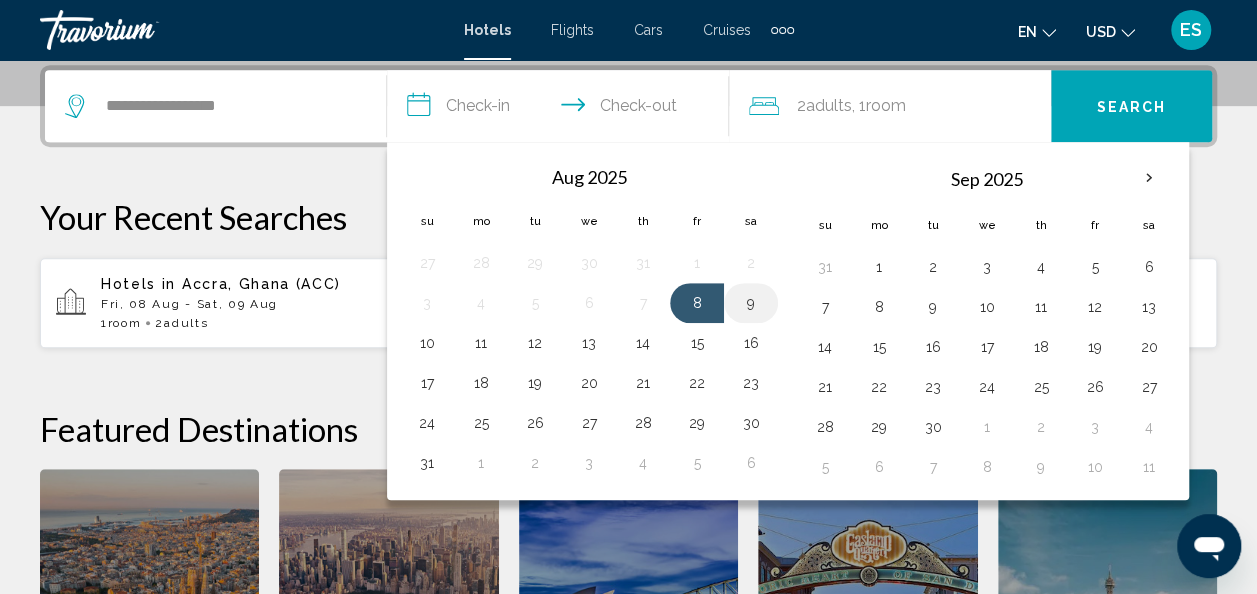click on "9" at bounding box center (751, 303) 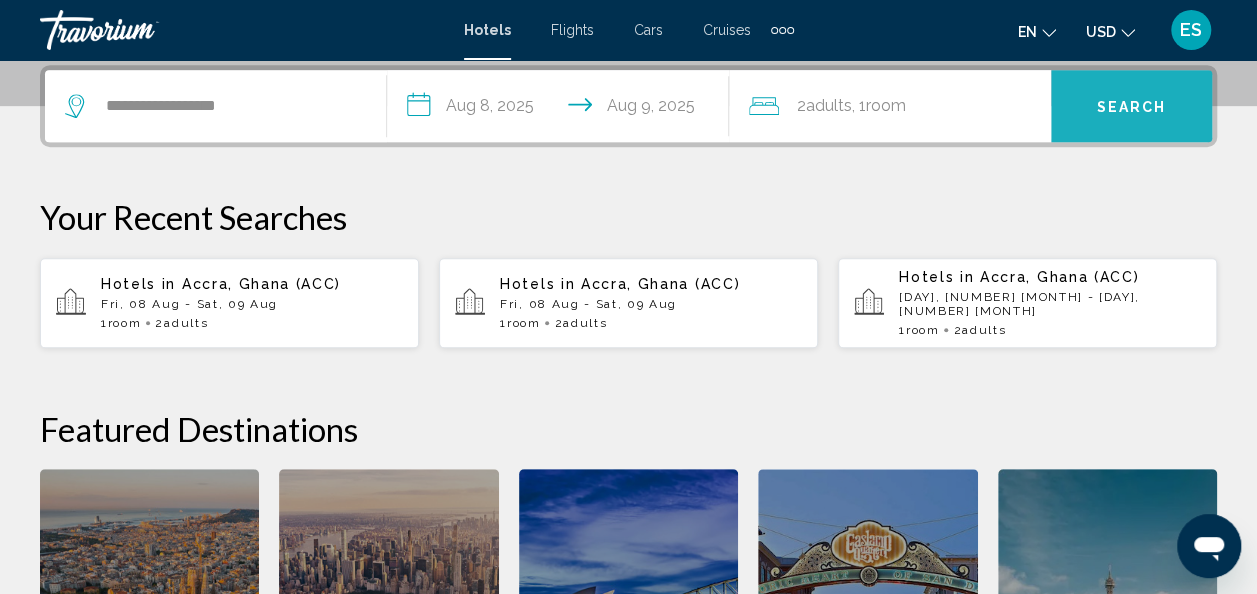 click on "Search" at bounding box center [1131, 106] 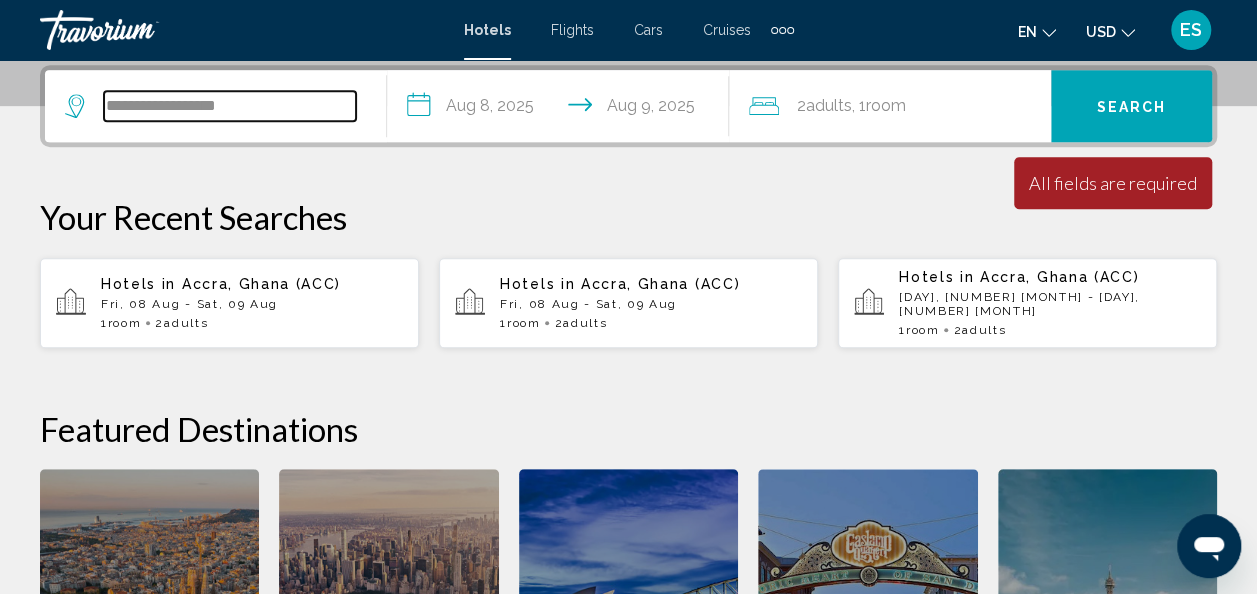 click on "**********" at bounding box center (230, 106) 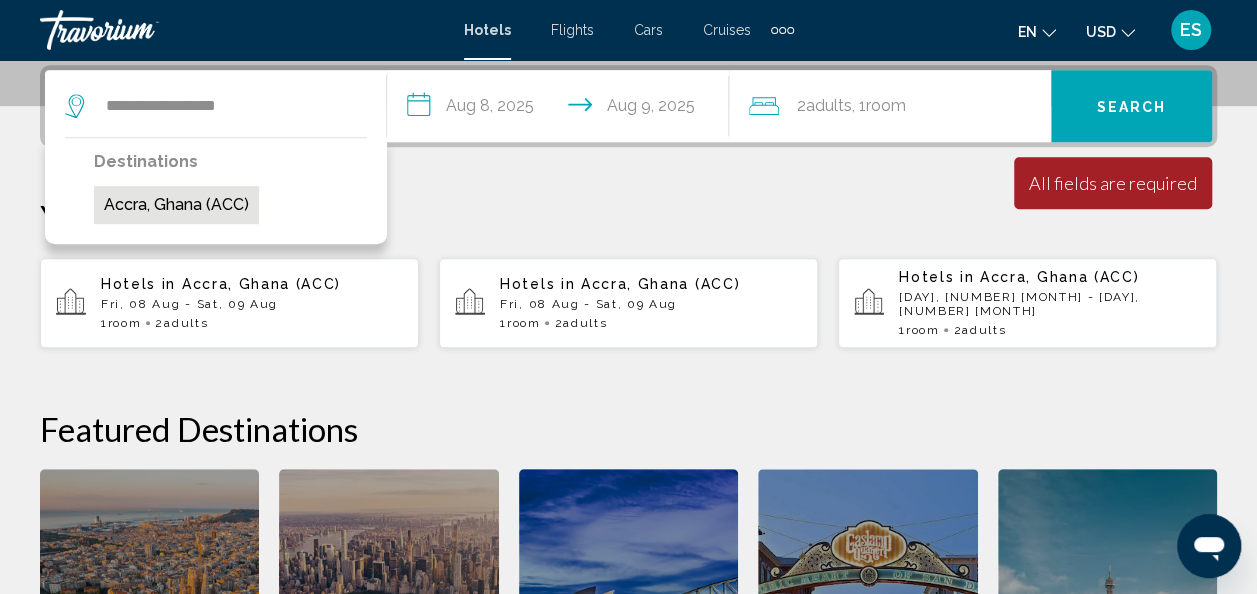 click on "Accra, Ghana (ACC)" at bounding box center (176, 205) 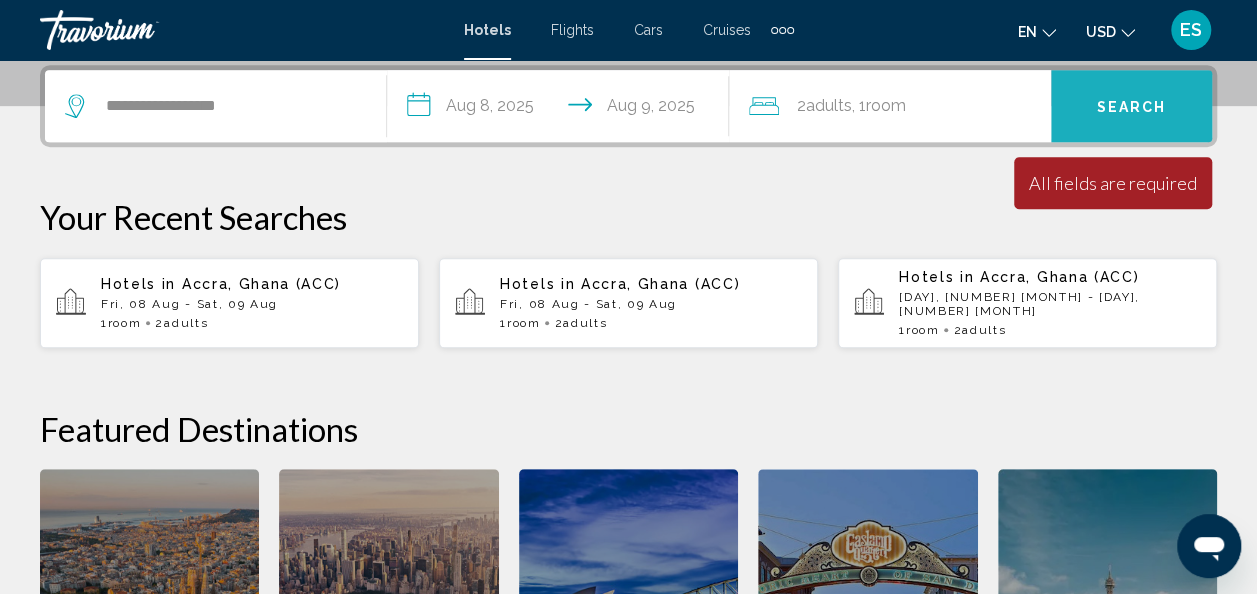 click on "Search" at bounding box center [1132, 107] 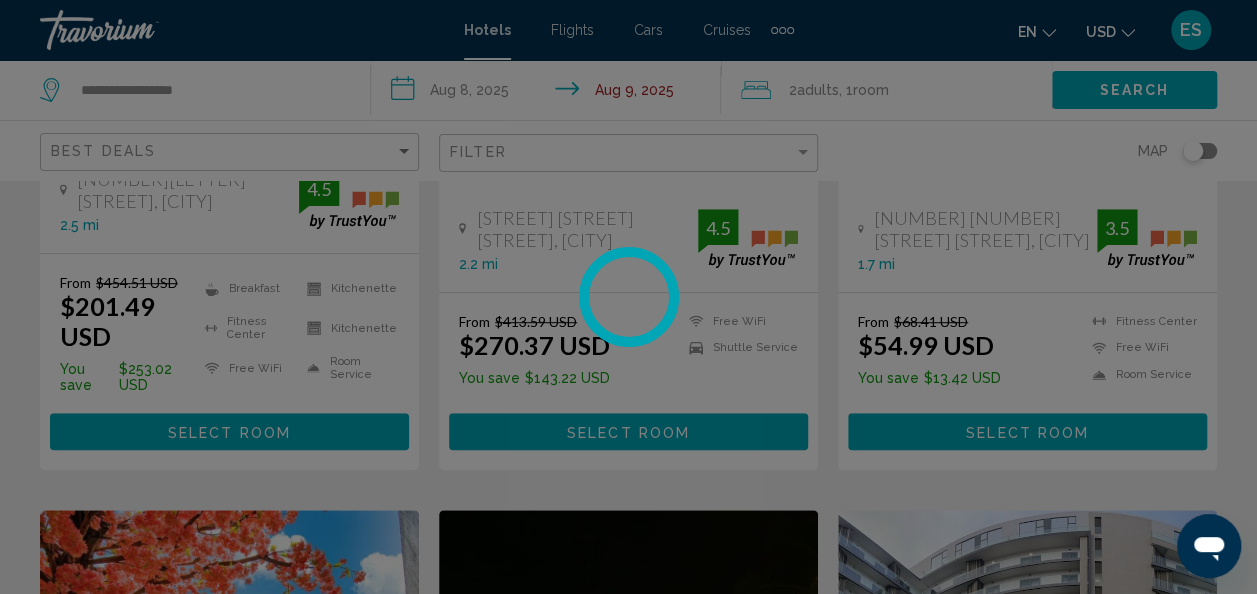 scroll, scrollTop: 0, scrollLeft: 0, axis: both 